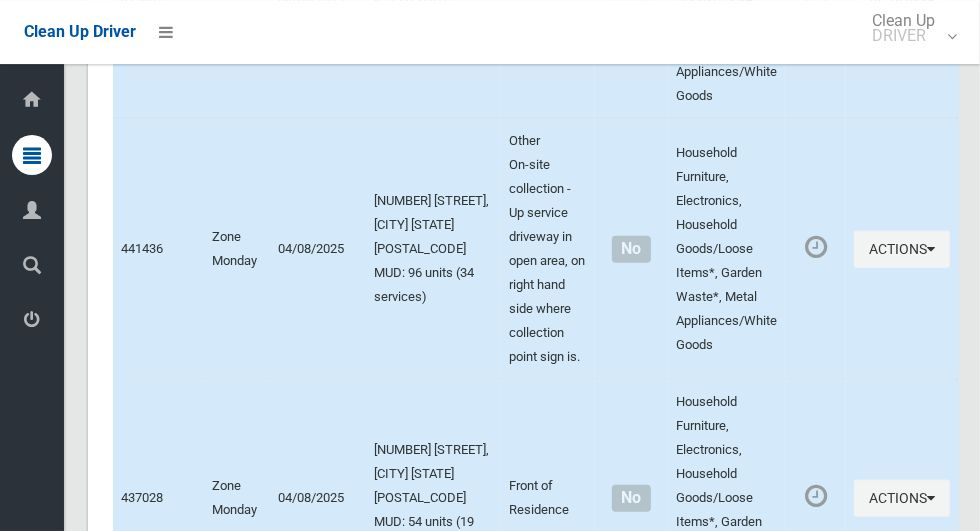 scroll, scrollTop: 4862, scrollLeft: 0, axis: vertical 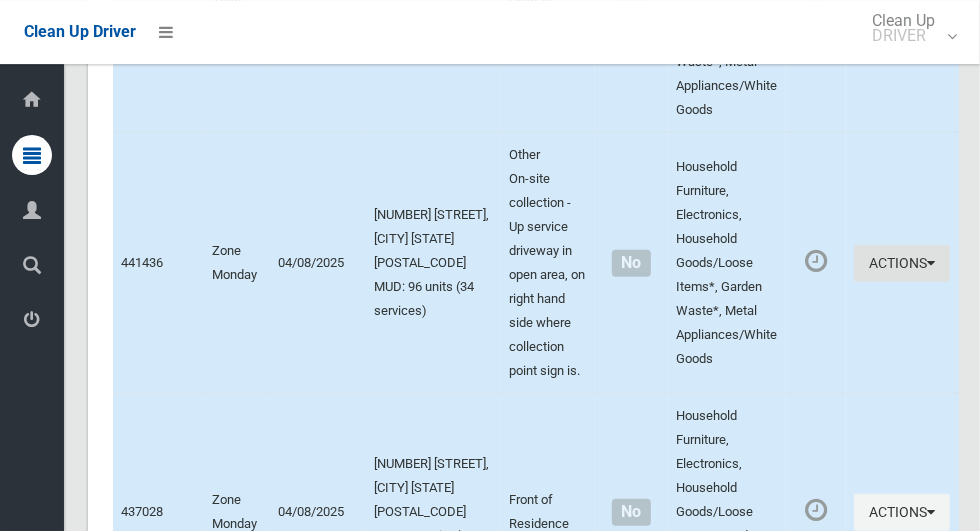click at bounding box center [931, 263] 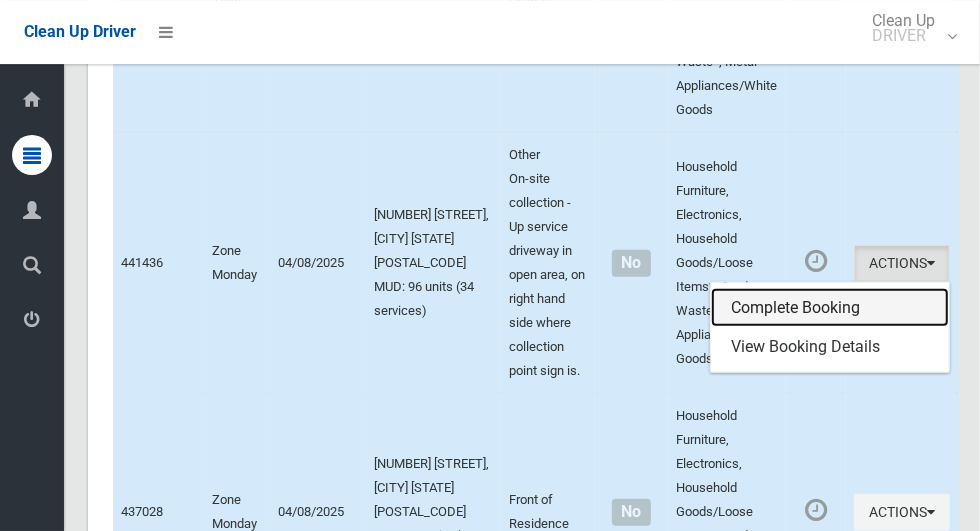 click on "Complete Booking" at bounding box center (830, 308) 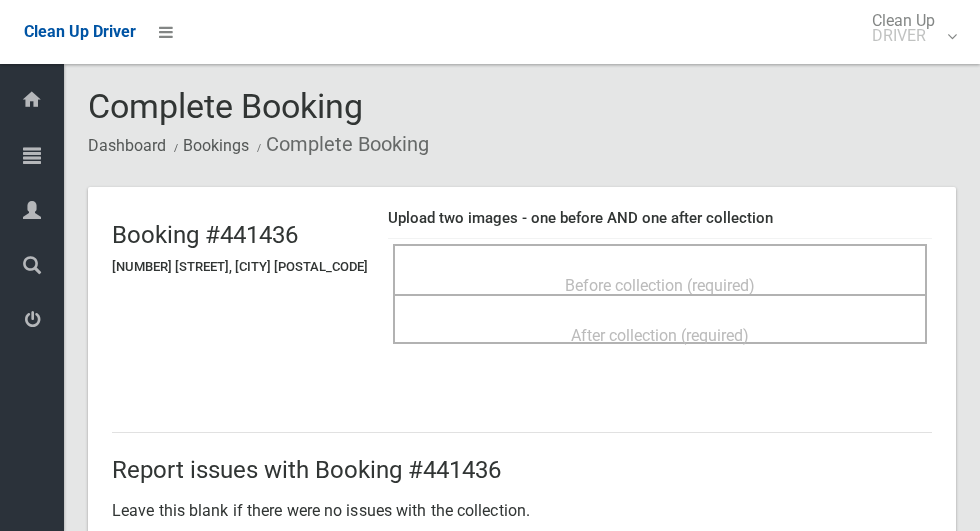 scroll, scrollTop: 0, scrollLeft: 0, axis: both 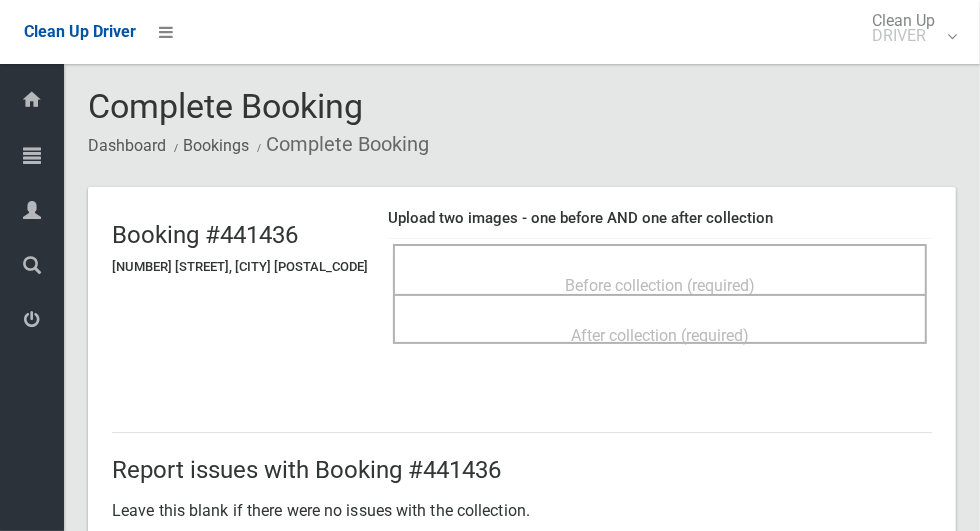 click on "Before collection (required)" at bounding box center [660, 285] 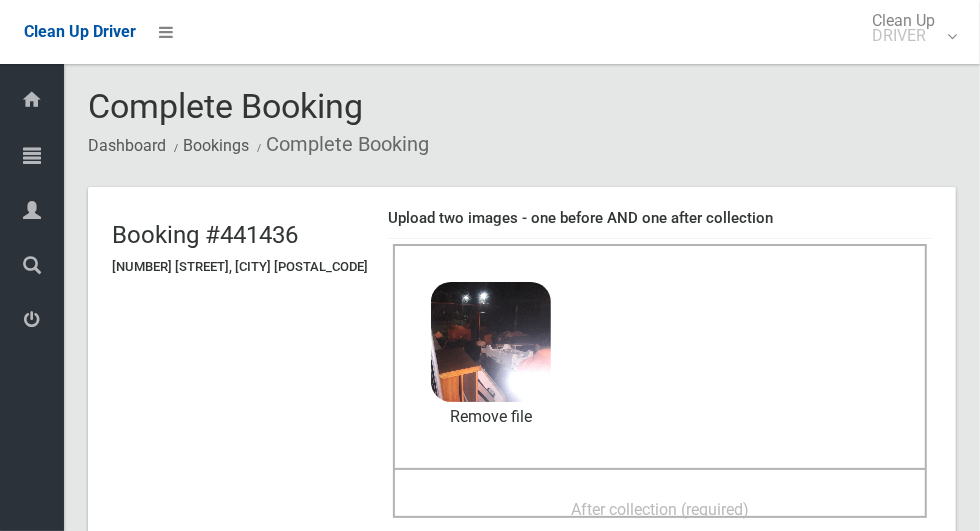 click on "After collection (required)" at bounding box center (660, 508) 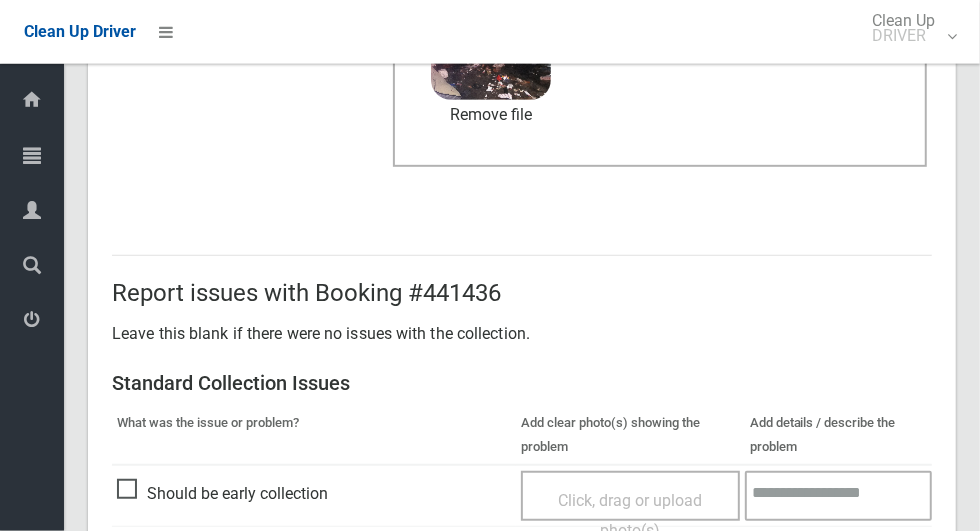 scroll, scrollTop: 1033, scrollLeft: 0, axis: vertical 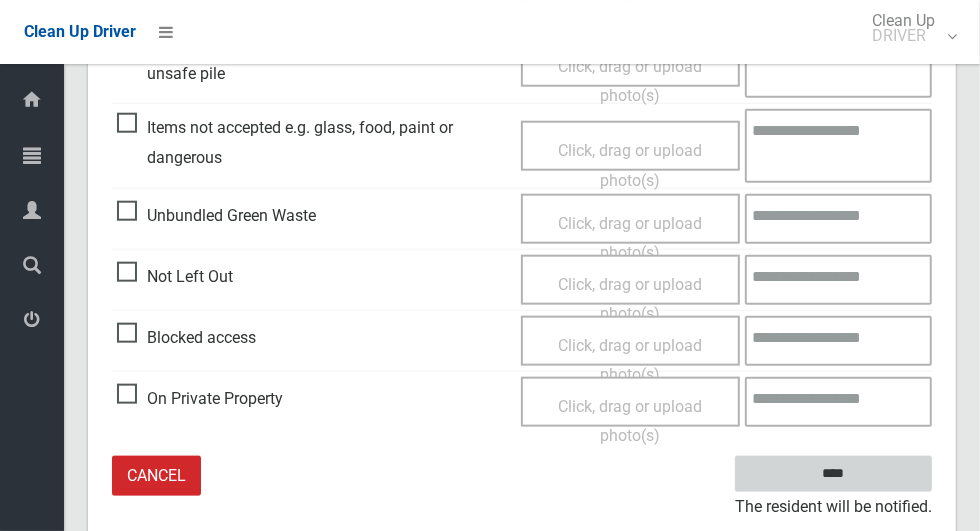 click on "****" at bounding box center (833, 474) 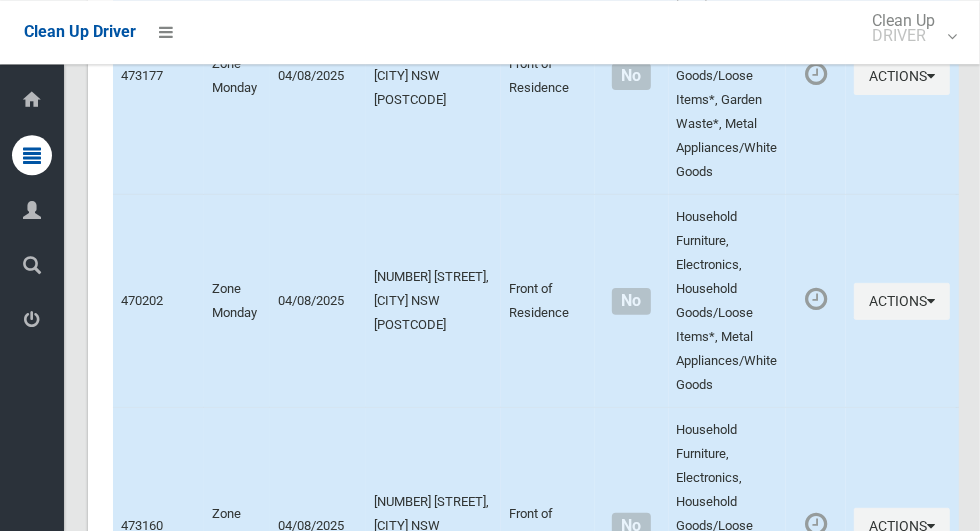 scroll, scrollTop: 6775, scrollLeft: 0, axis: vertical 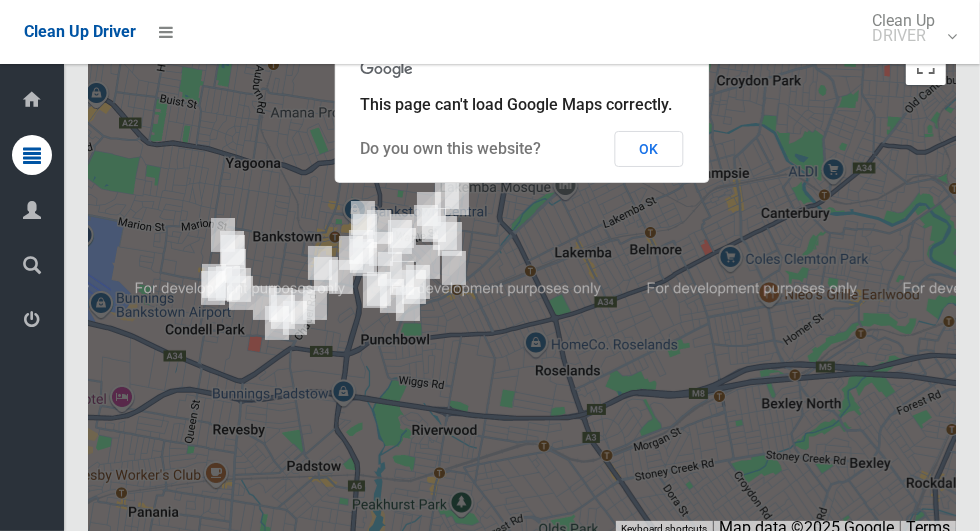 click on "OK" at bounding box center (649, 149) 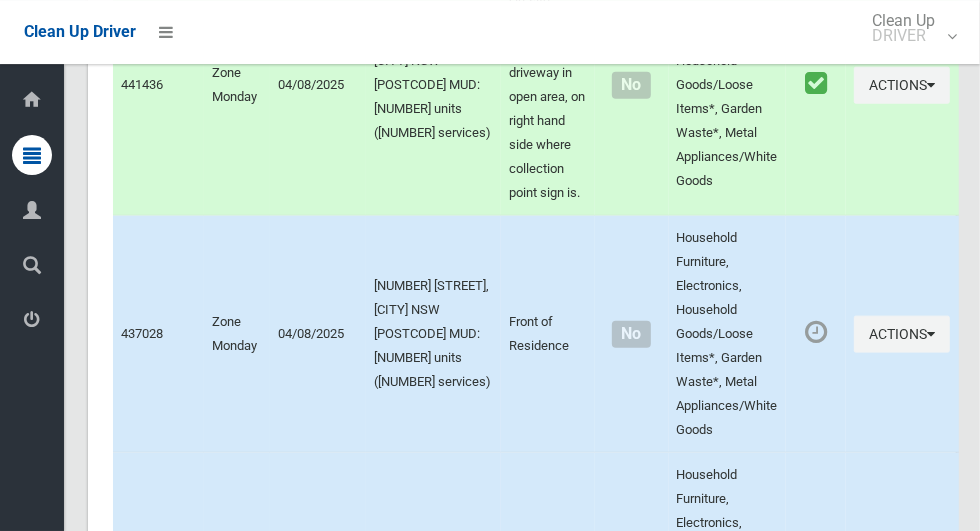 scroll, scrollTop: 5038, scrollLeft: 0, axis: vertical 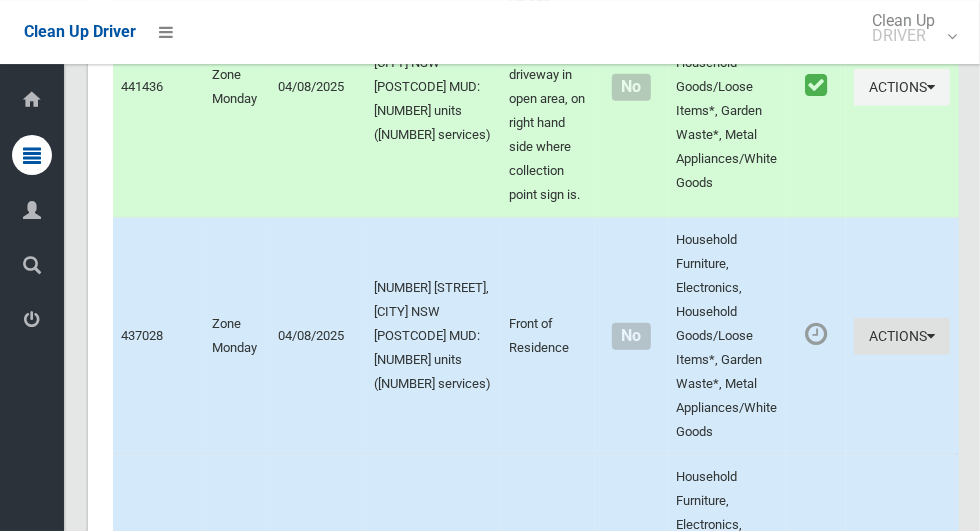click on "Actions" at bounding box center [902, 336] 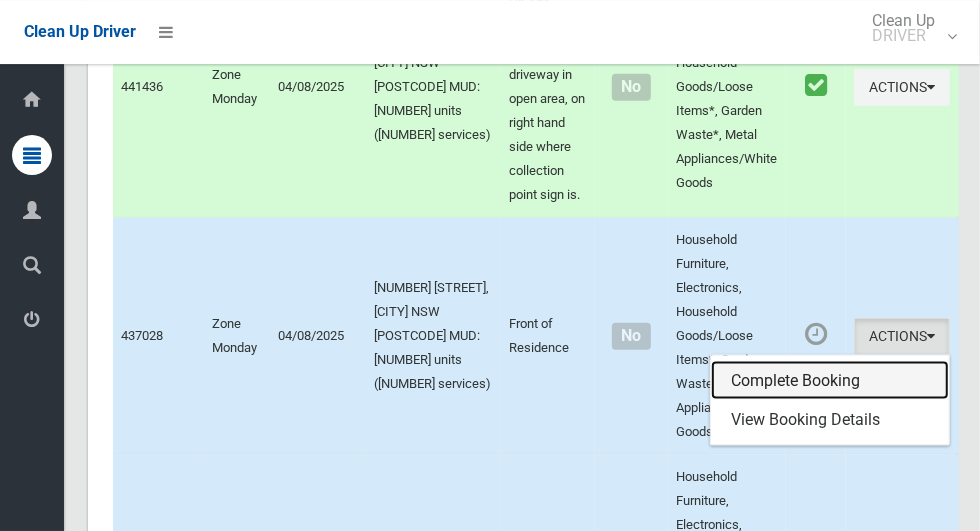 click on "Complete Booking" at bounding box center [830, 381] 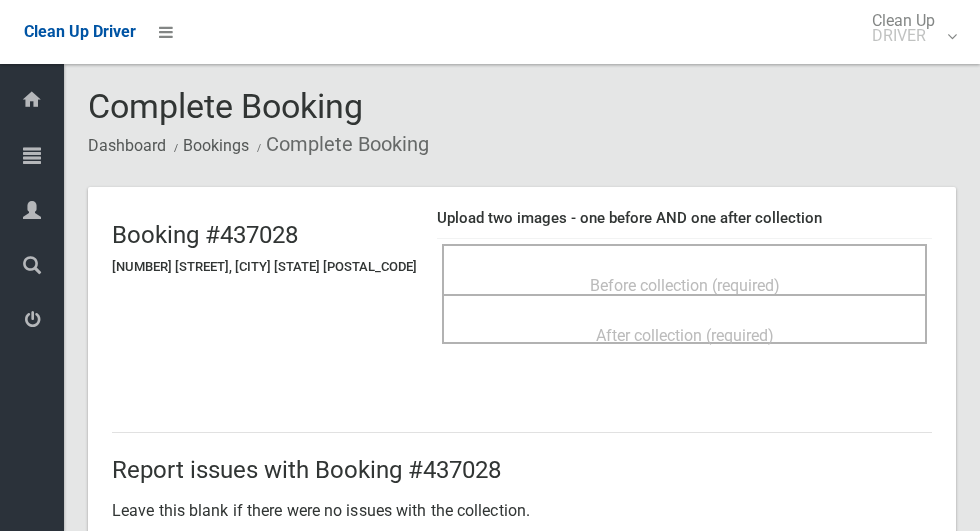 scroll, scrollTop: 0, scrollLeft: 0, axis: both 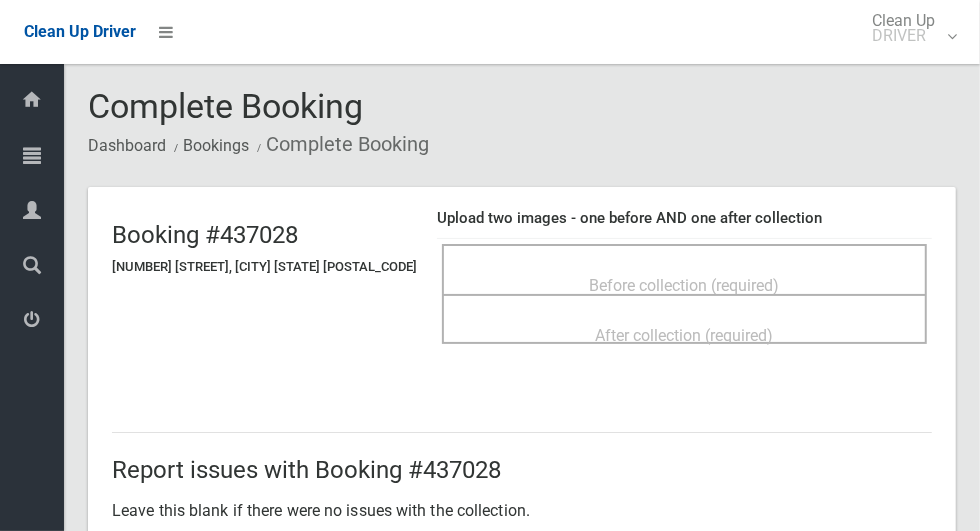 click on "Before collection (required)" at bounding box center [685, 285] 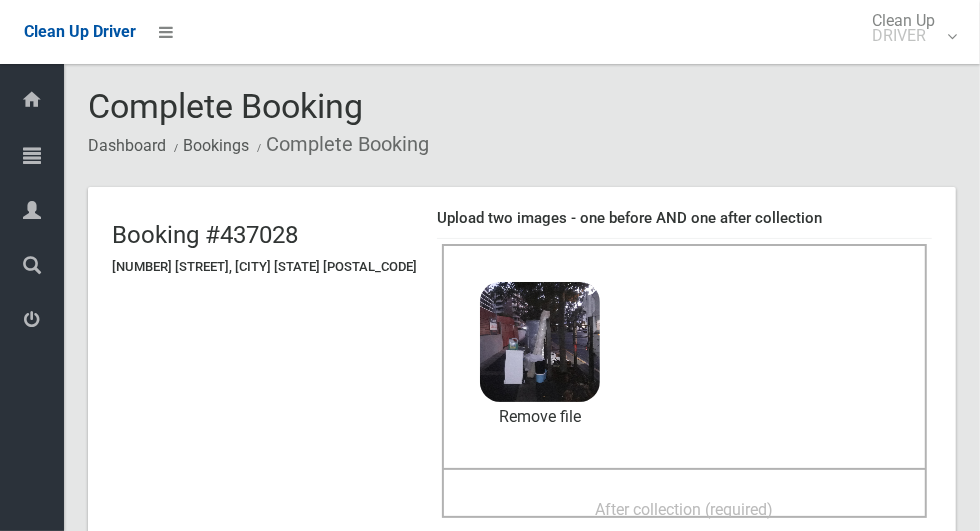 click on "After collection (required)" at bounding box center (684, 508) 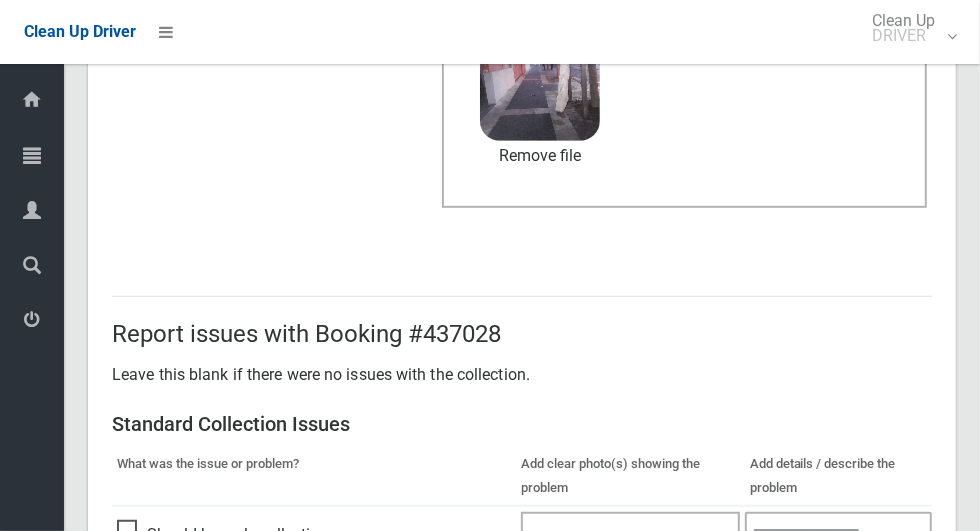scroll, scrollTop: 1033, scrollLeft: 0, axis: vertical 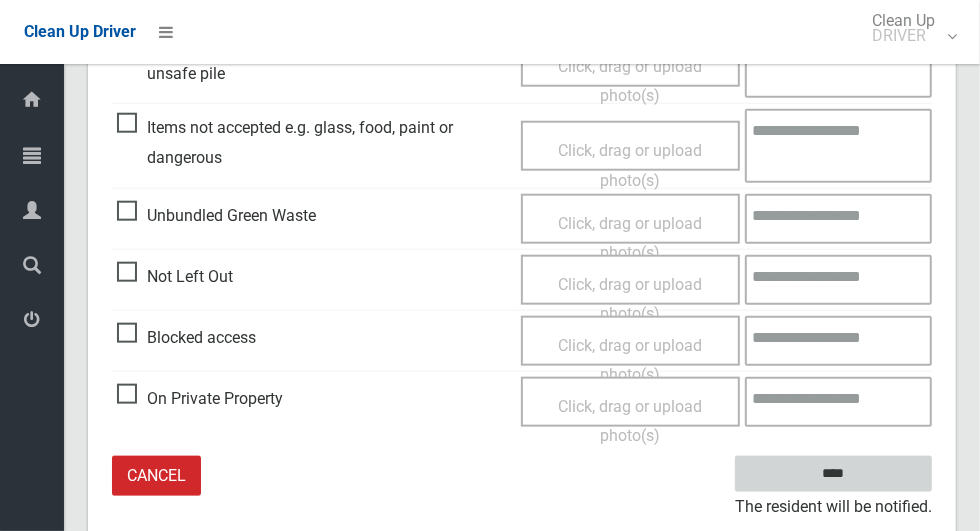click on "****" at bounding box center [833, 474] 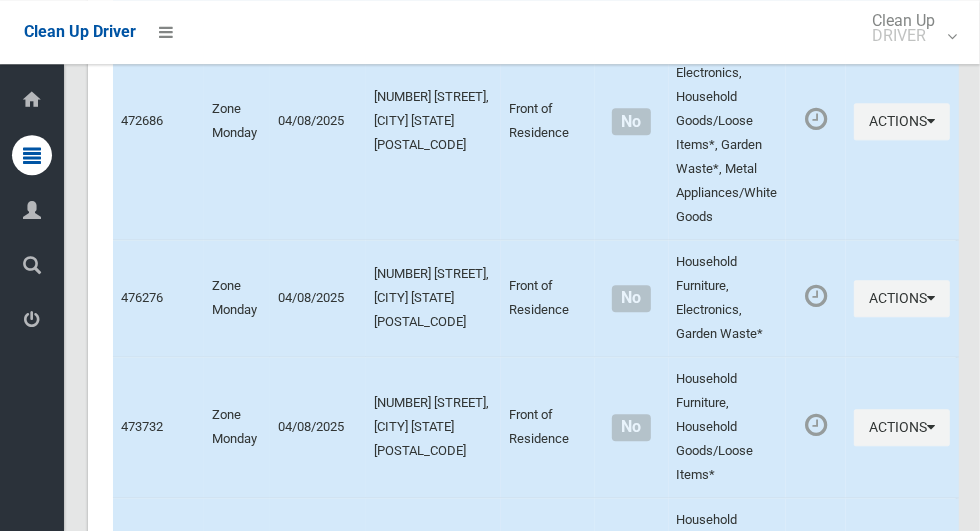 scroll, scrollTop: 9548, scrollLeft: 0, axis: vertical 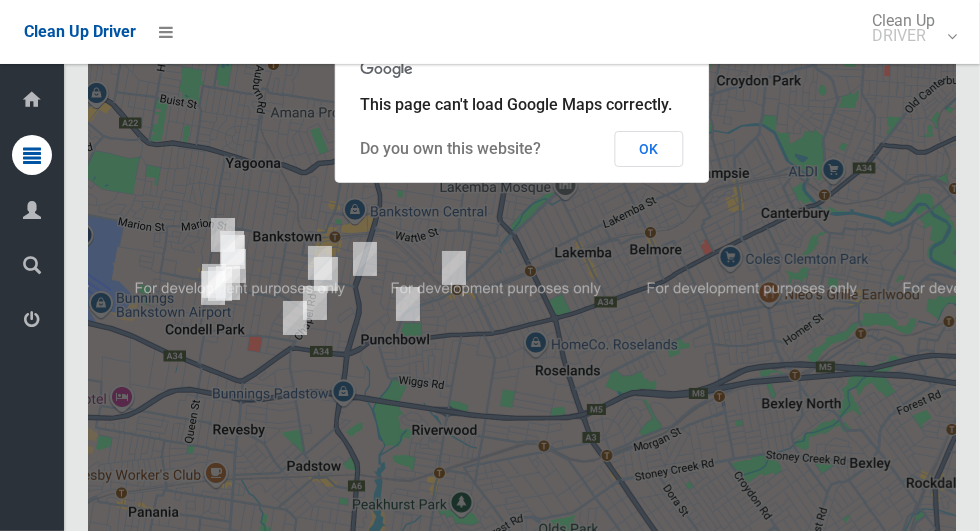 click on "OK" at bounding box center (649, 149) 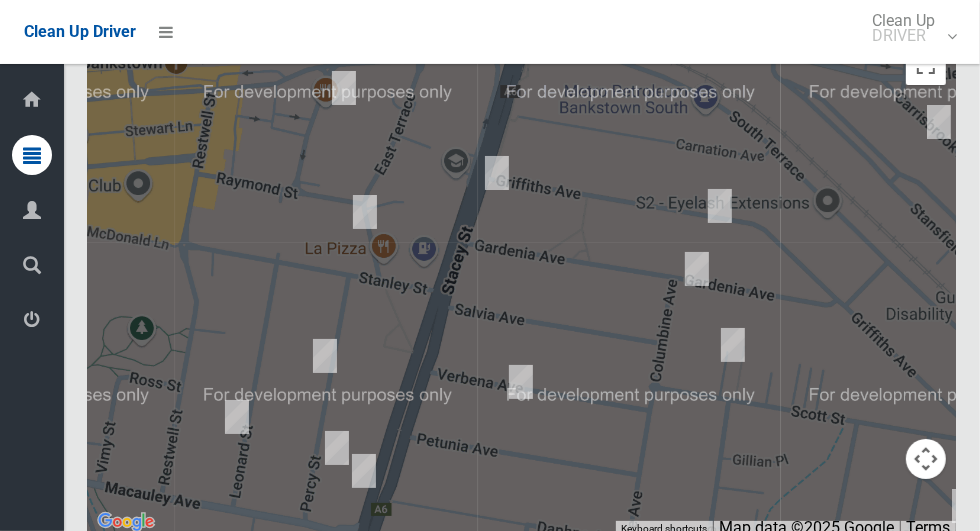 click at bounding box center [522, 285] 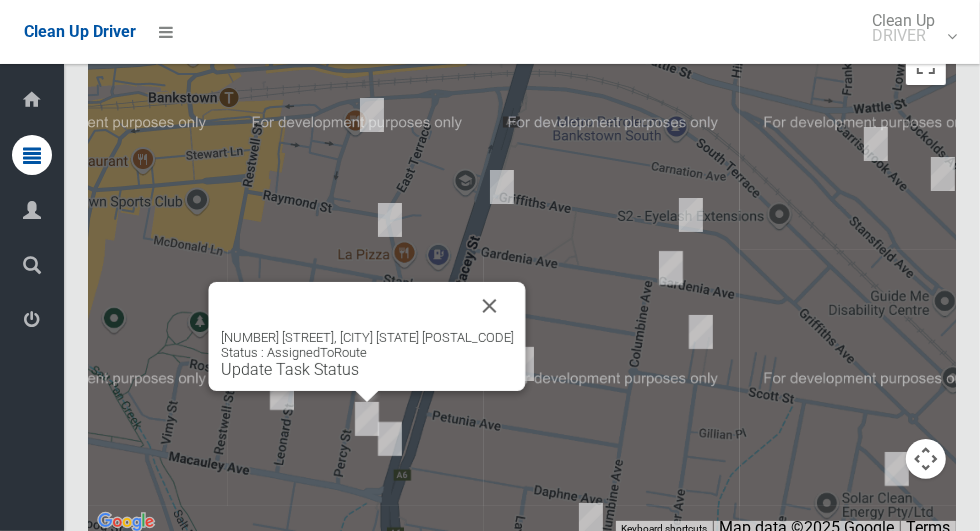 click at bounding box center [490, 306] 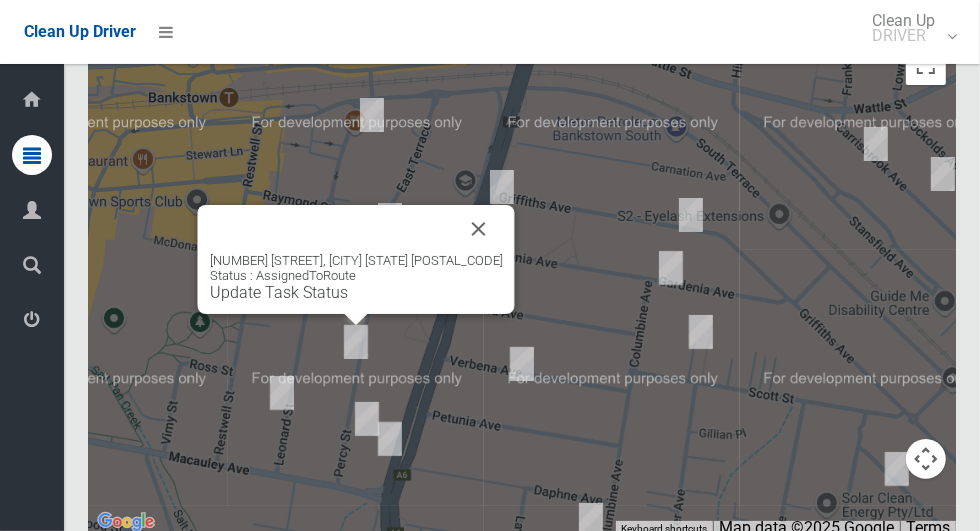 scroll, scrollTop: 10928, scrollLeft: 0, axis: vertical 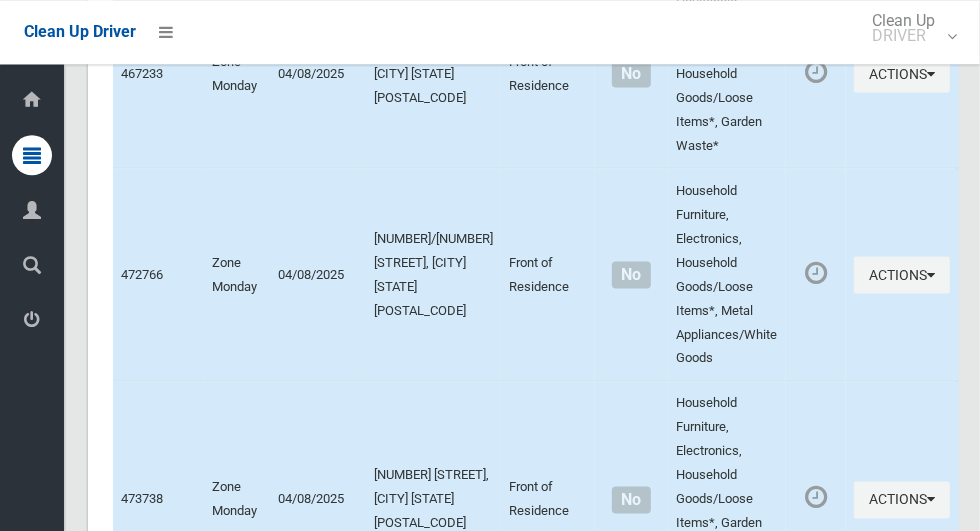 click at bounding box center (816, 499) 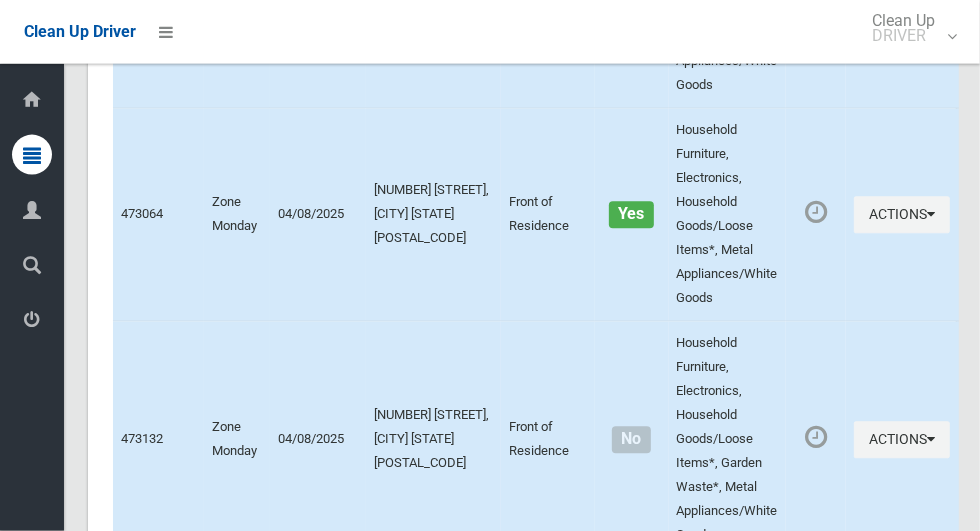 scroll, scrollTop: 11777, scrollLeft: 0, axis: vertical 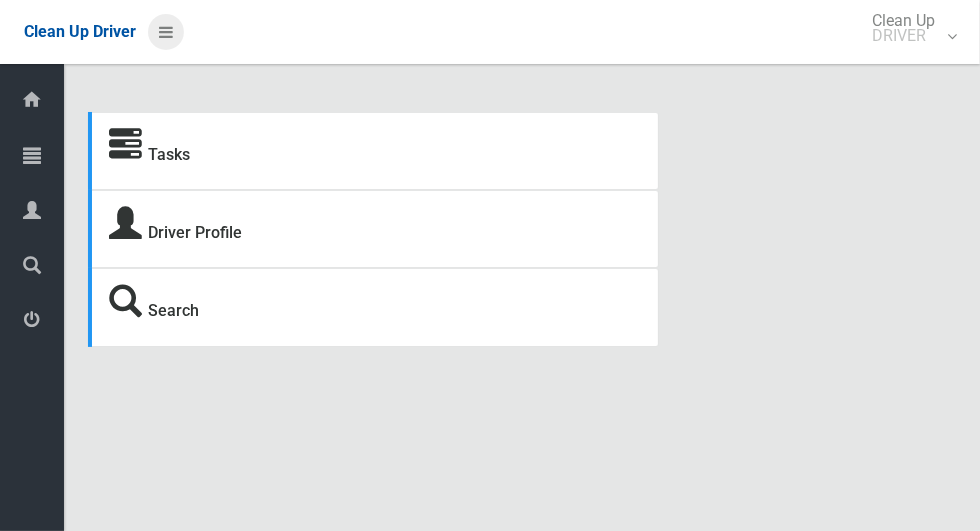 click at bounding box center (166, 32) 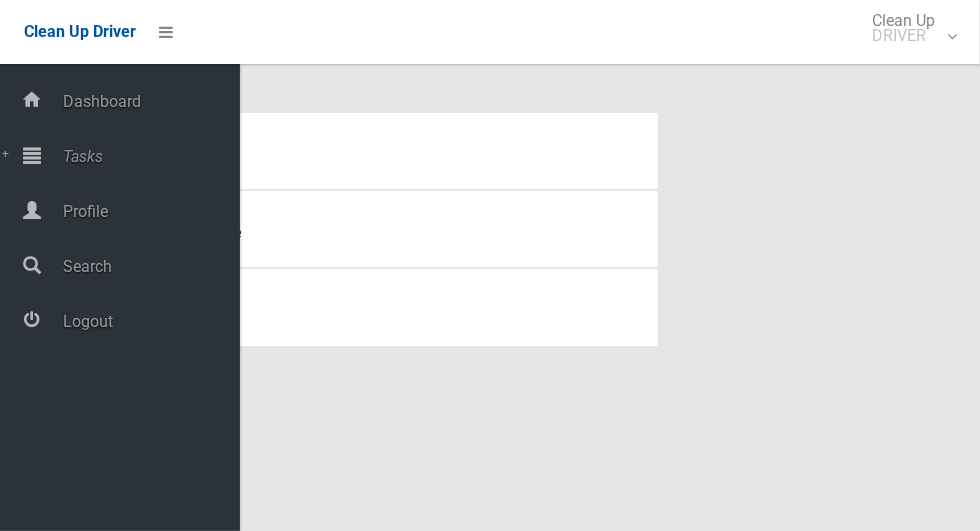 click on "Tasks" at bounding box center (148, 156) 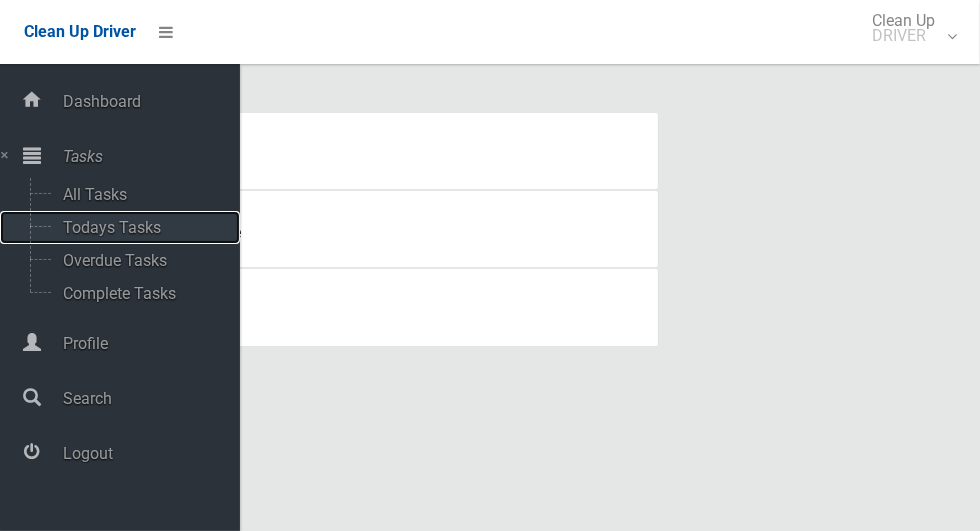 click on "Todays Tasks" at bounding box center (140, 227) 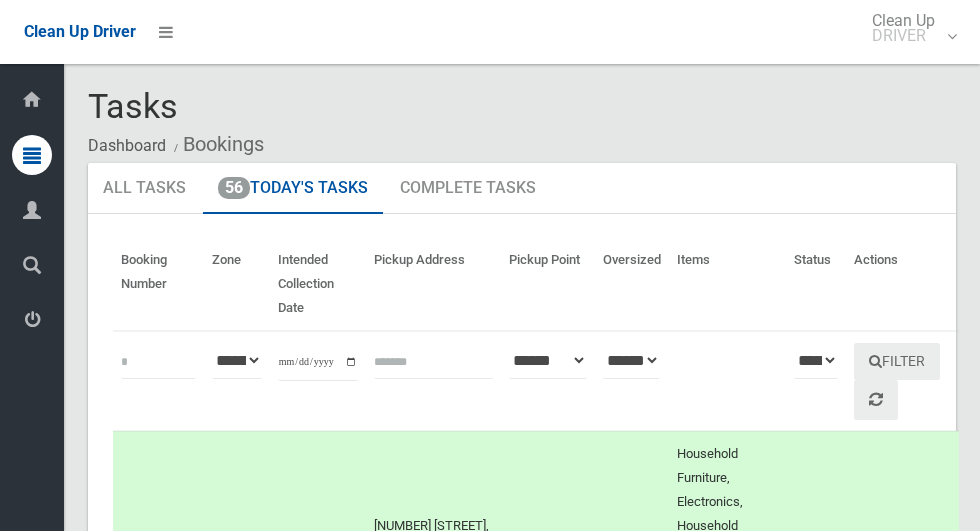 scroll, scrollTop: 0, scrollLeft: 0, axis: both 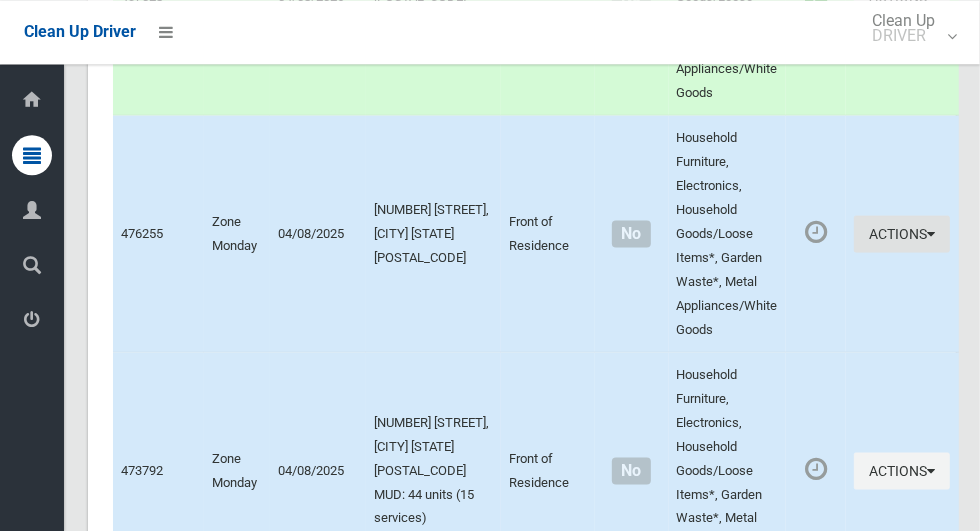 click at bounding box center (931, 233) 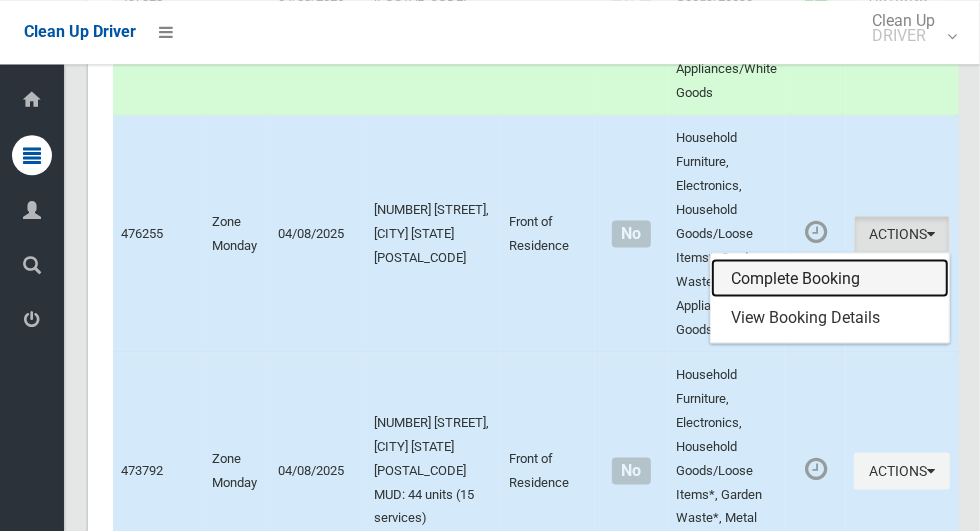 click on "Complete Booking" at bounding box center (830, 278) 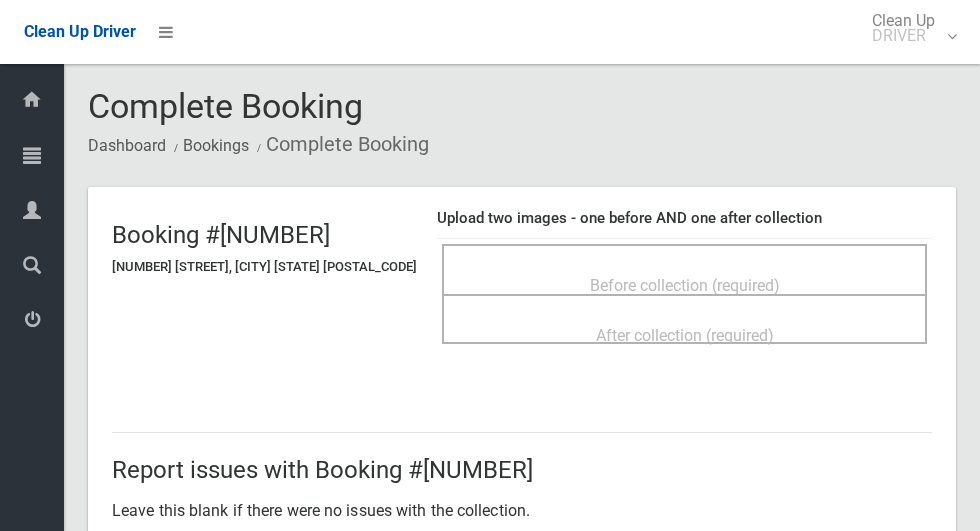 scroll, scrollTop: 0, scrollLeft: 0, axis: both 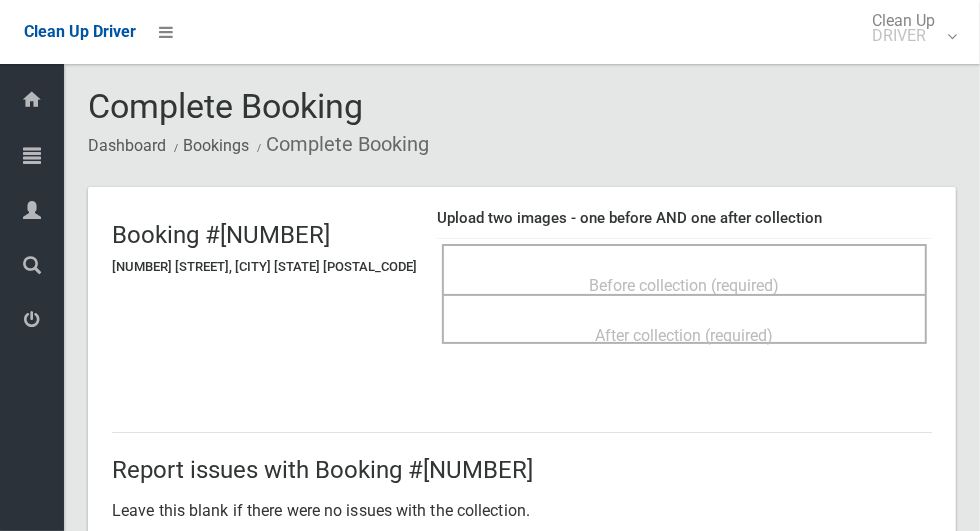 click on "Before collection (required)" at bounding box center (684, 284) 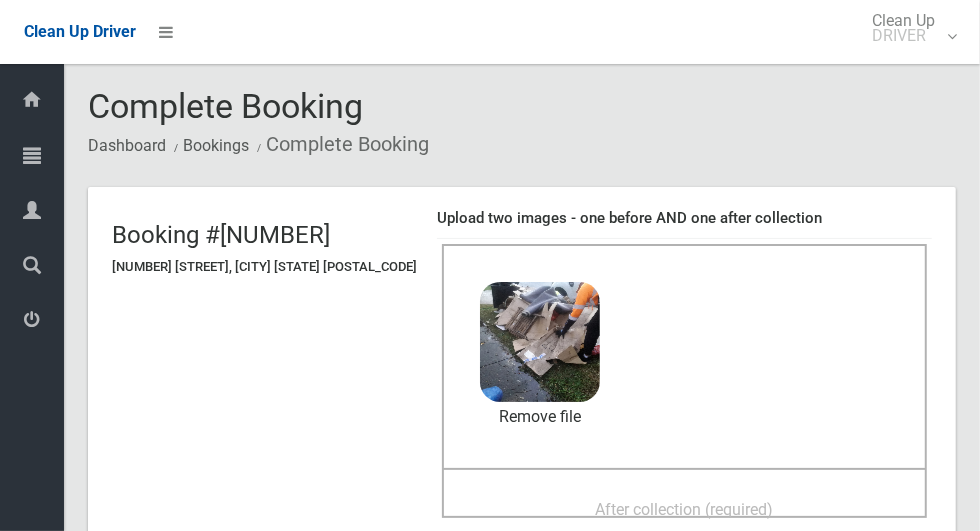 click on "After collection (required)" at bounding box center (685, 509) 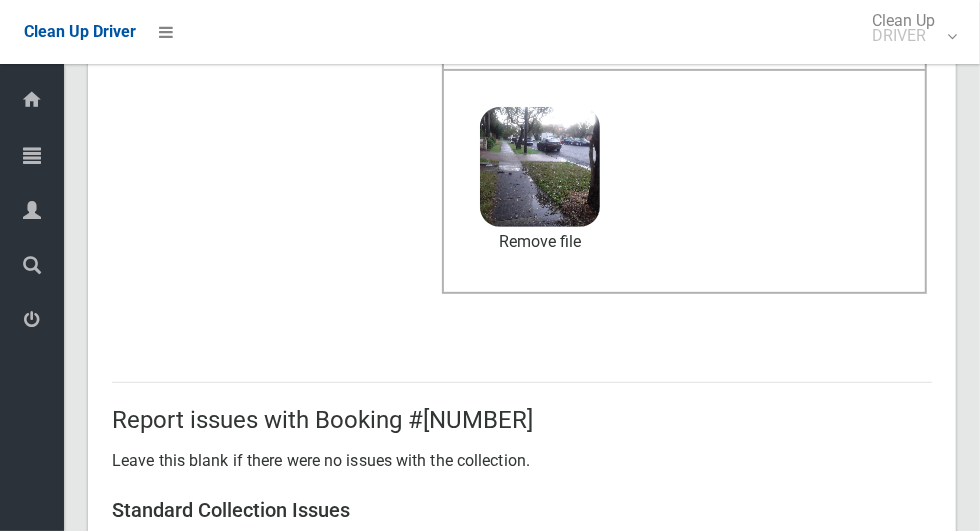 scroll, scrollTop: 1636, scrollLeft: 0, axis: vertical 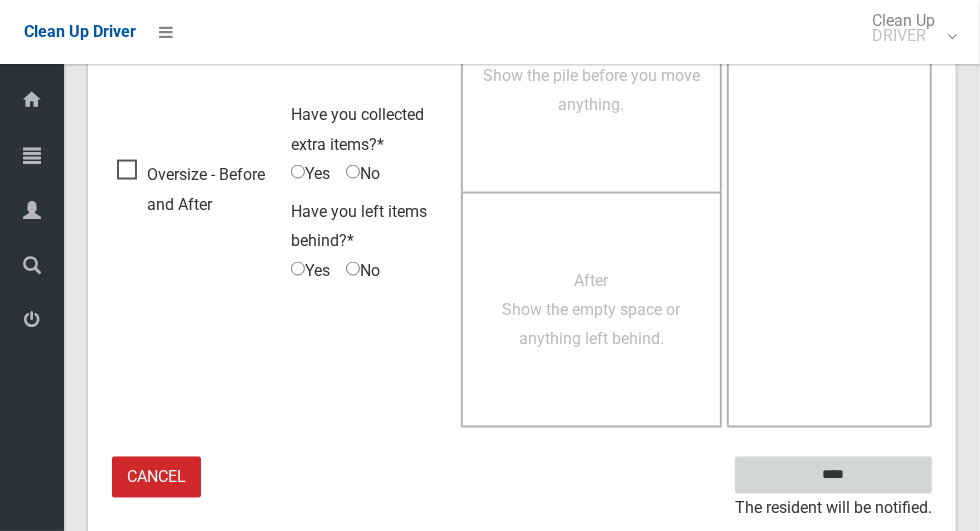 click on "****" at bounding box center (833, 475) 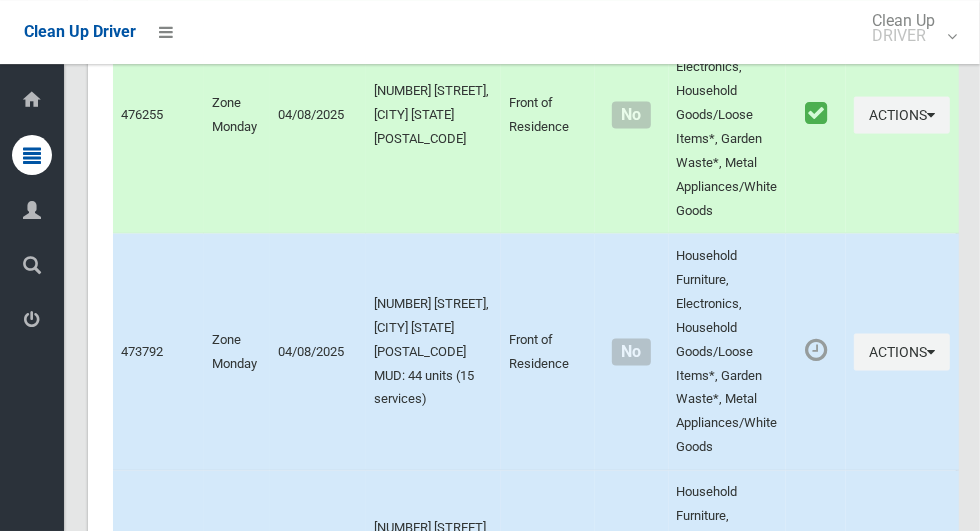 scroll, scrollTop: 5565, scrollLeft: 0, axis: vertical 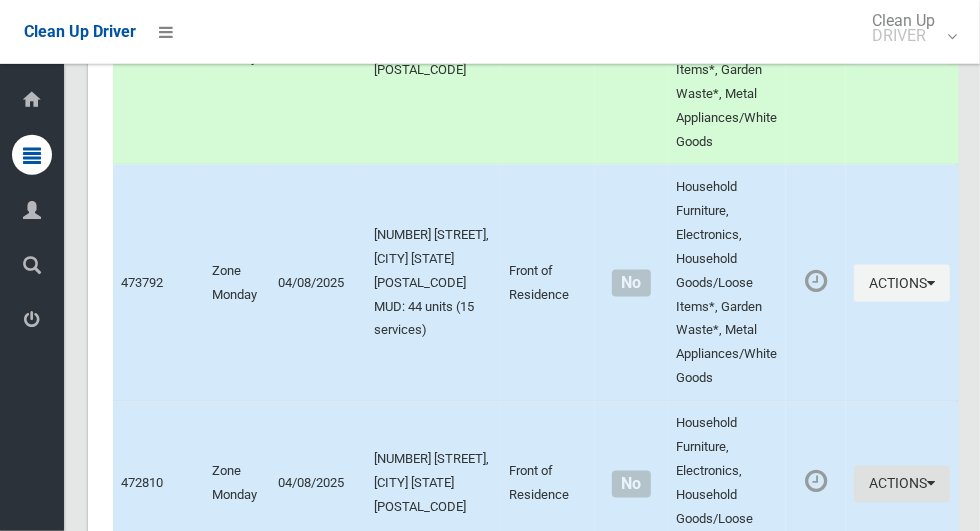 click on "Actions" at bounding box center (902, 484) 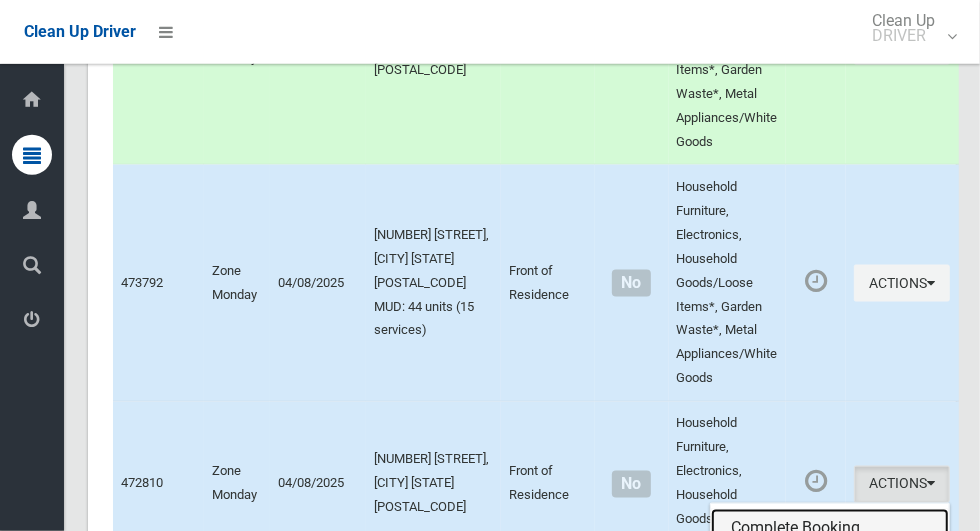 click on "Complete Booking" at bounding box center [830, 529] 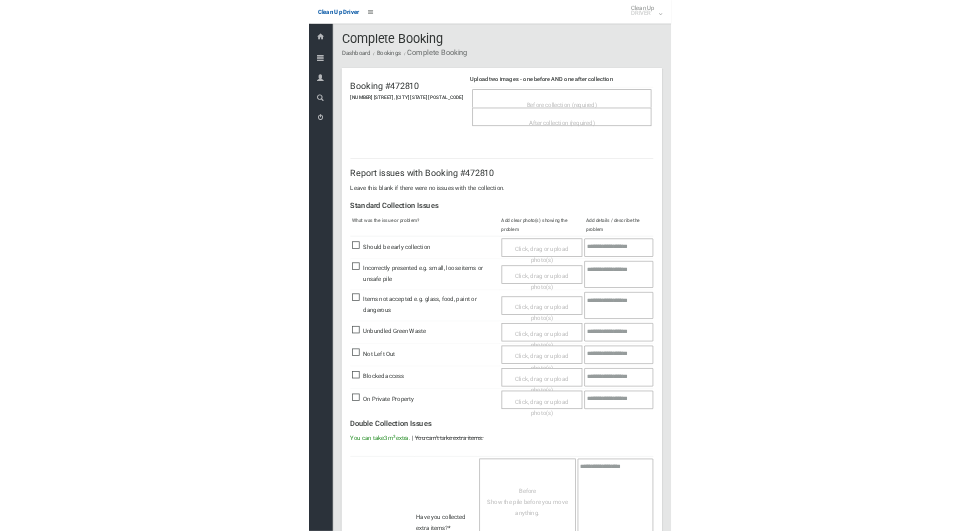 scroll, scrollTop: 0, scrollLeft: 0, axis: both 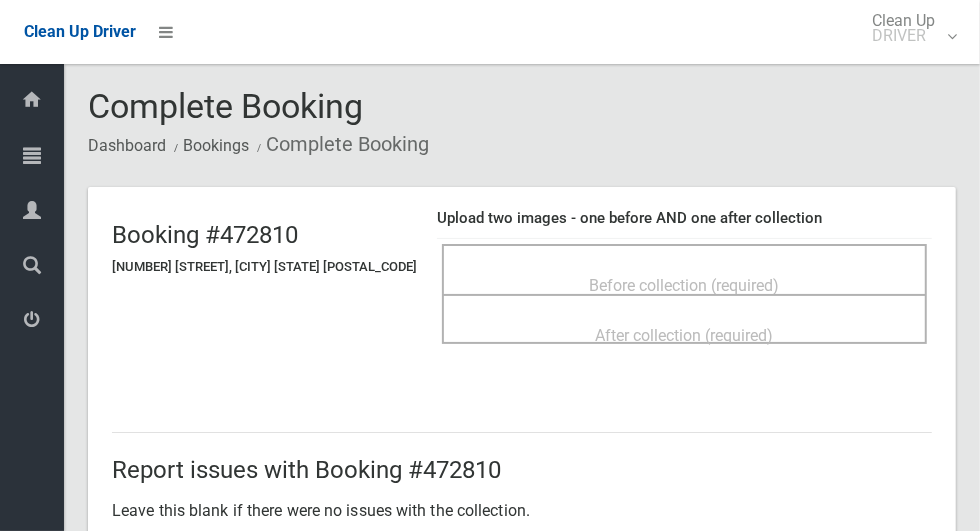 click on "Before collection (required)" at bounding box center [685, 285] 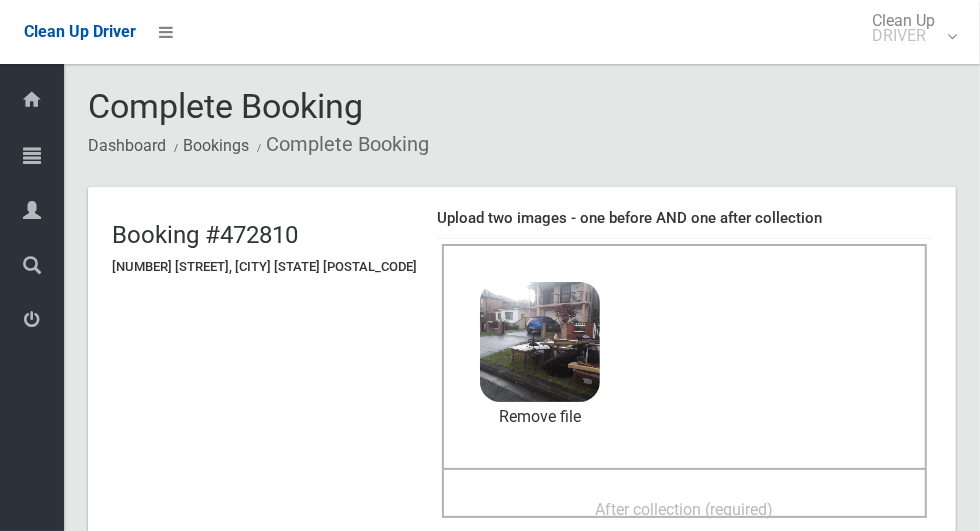 click on "After collection (required)" at bounding box center (685, 509) 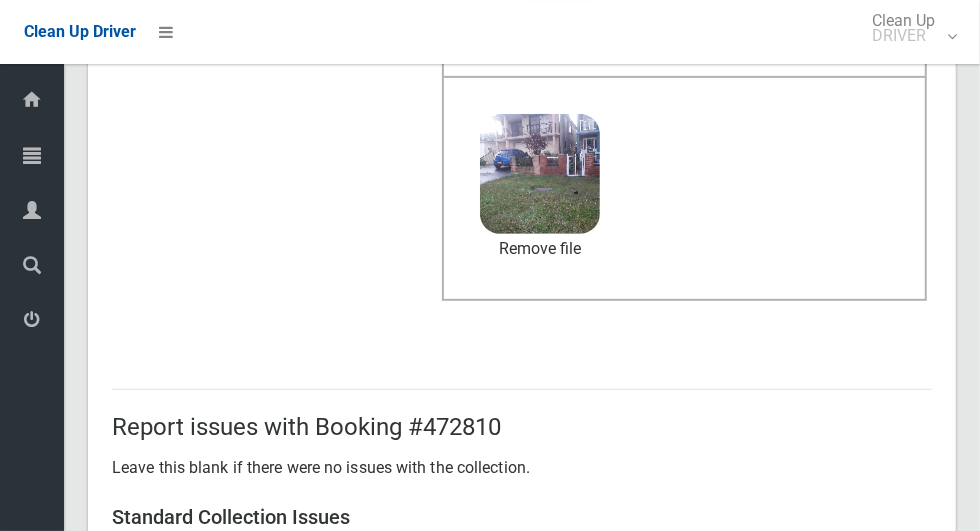 scroll, scrollTop: 1636, scrollLeft: 0, axis: vertical 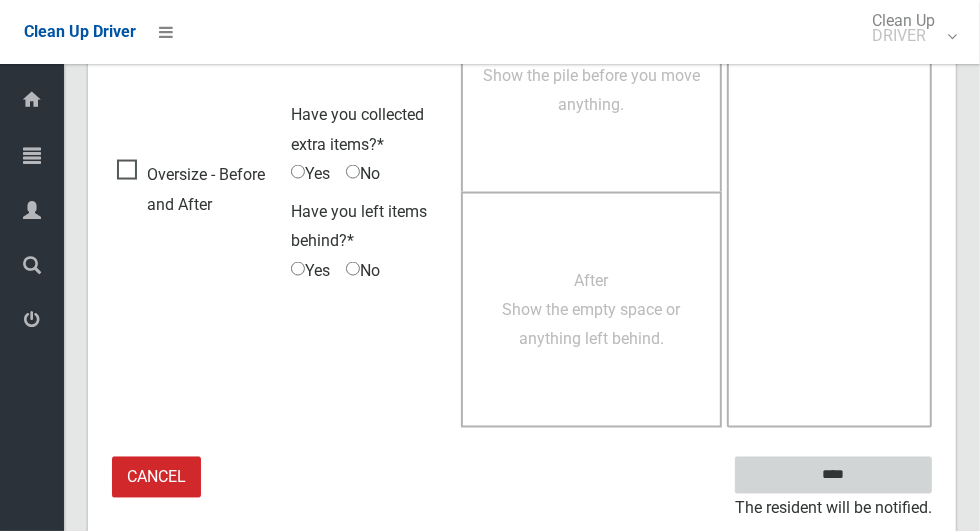 click on "****" at bounding box center [833, 475] 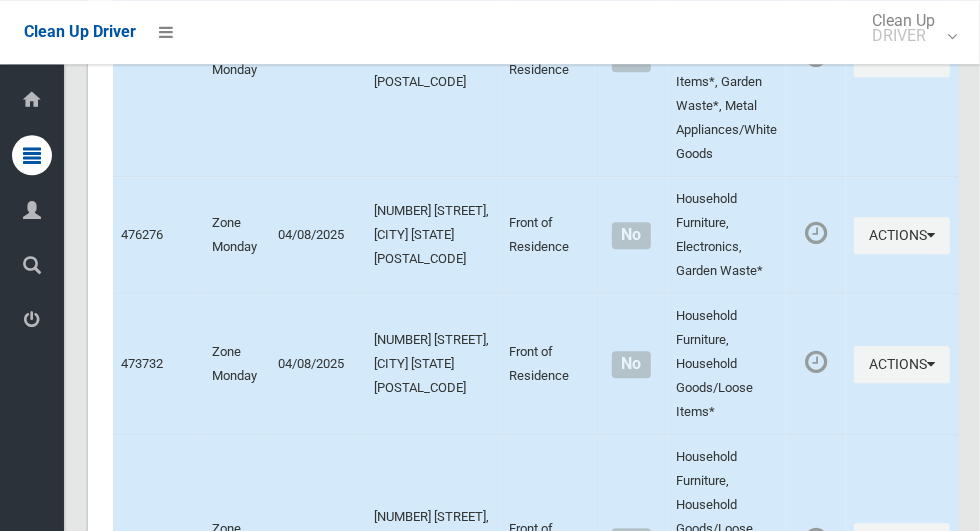 scroll, scrollTop: 11777, scrollLeft: 0, axis: vertical 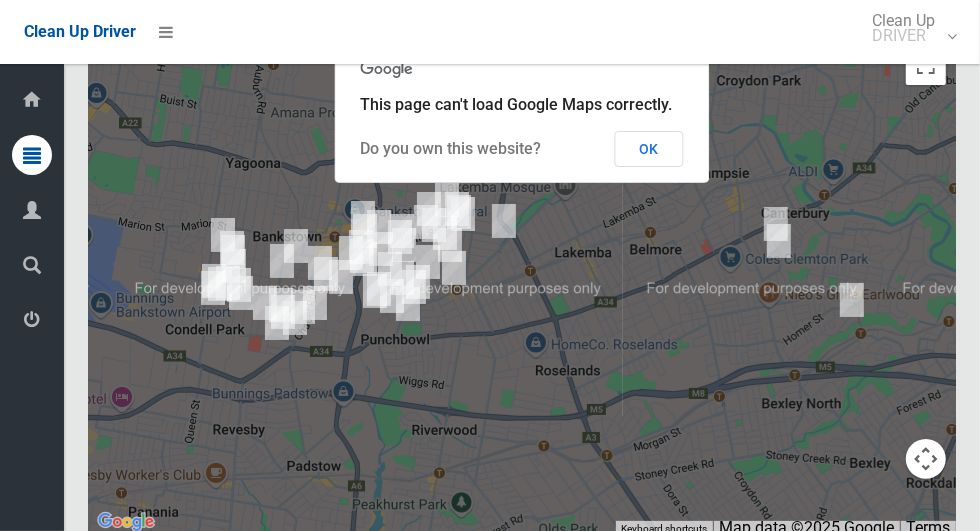 click on "OK" at bounding box center [649, 149] 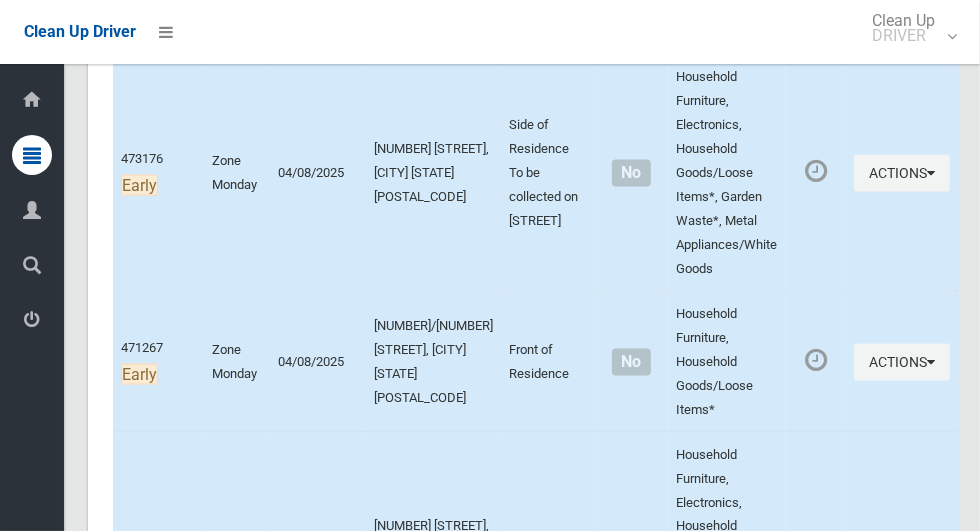 scroll, scrollTop: 0, scrollLeft: 0, axis: both 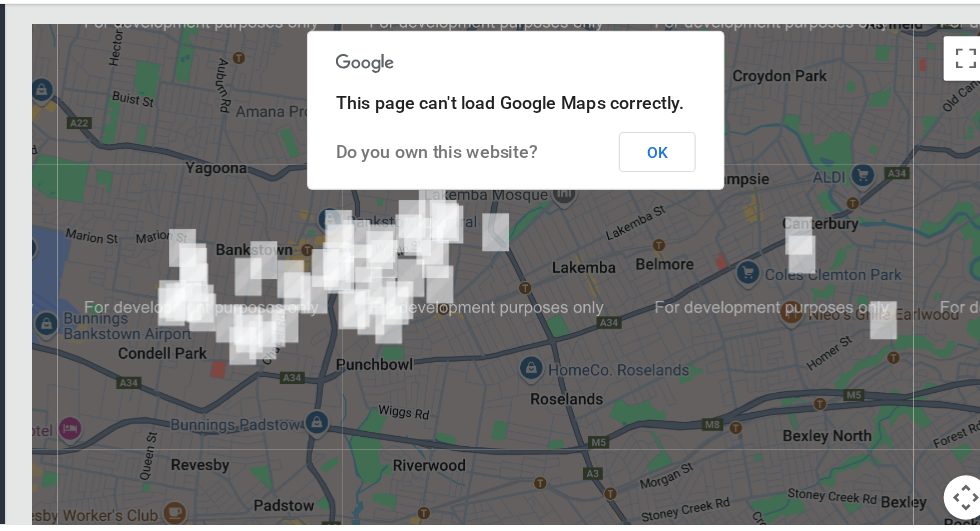 click on "OK" at bounding box center (649, 197) 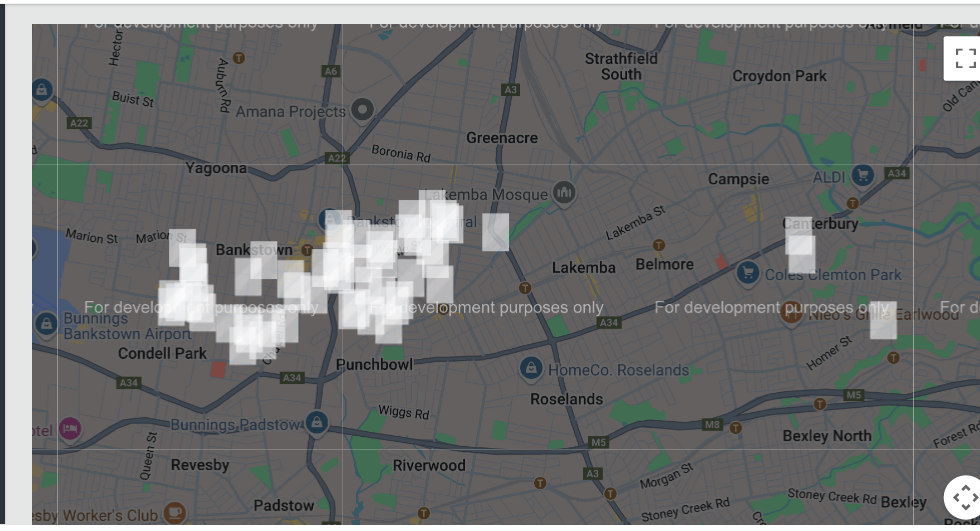 click at bounding box center [522, 333] 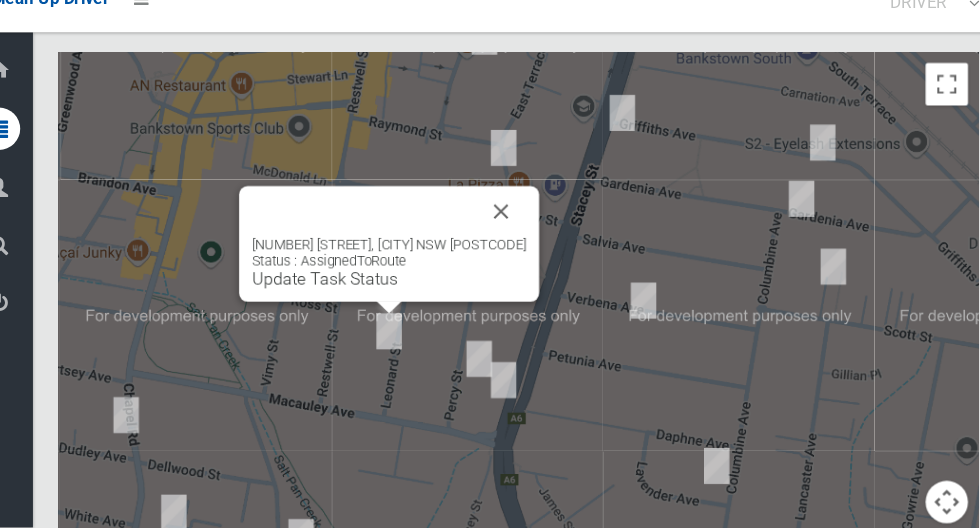 click on "Tasks
Dashboard
Bookings
All Tasks
56
Today's Tasks
Complete Tasks
Booking Number
Zone
Intended Collection Date
Pickup Address
Pickup Point
Oversized
Items
Status" at bounding box center [522, -5541] 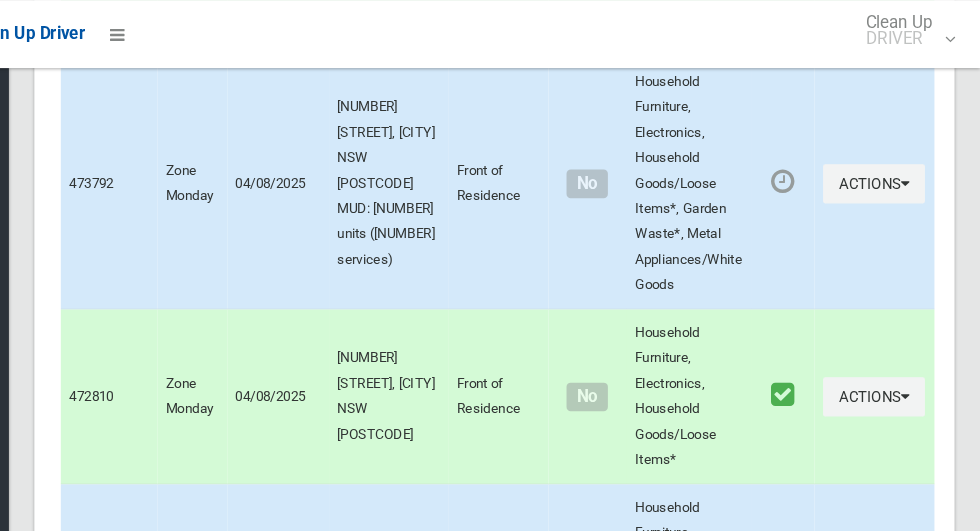 scroll, scrollTop: 5609, scrollLeft: 0, axis: vertical 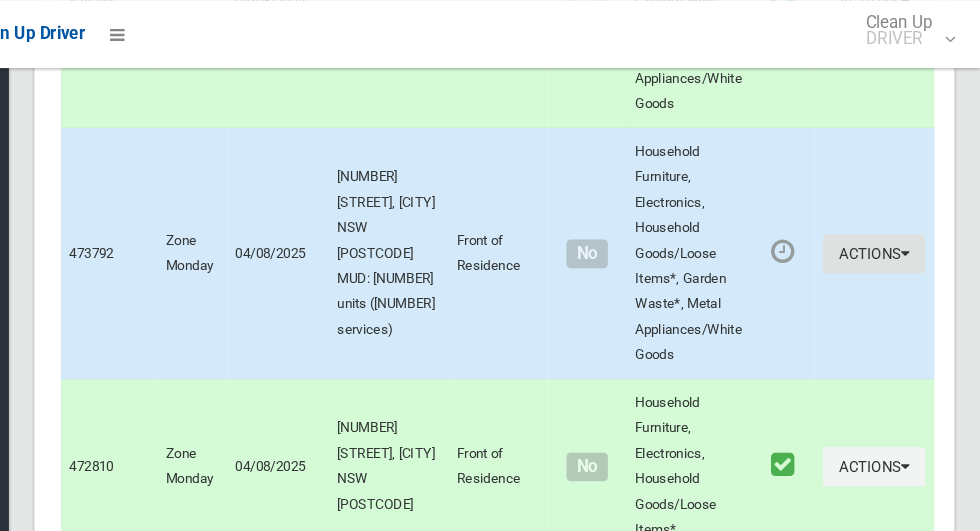 click at bounding box center (909, 239) 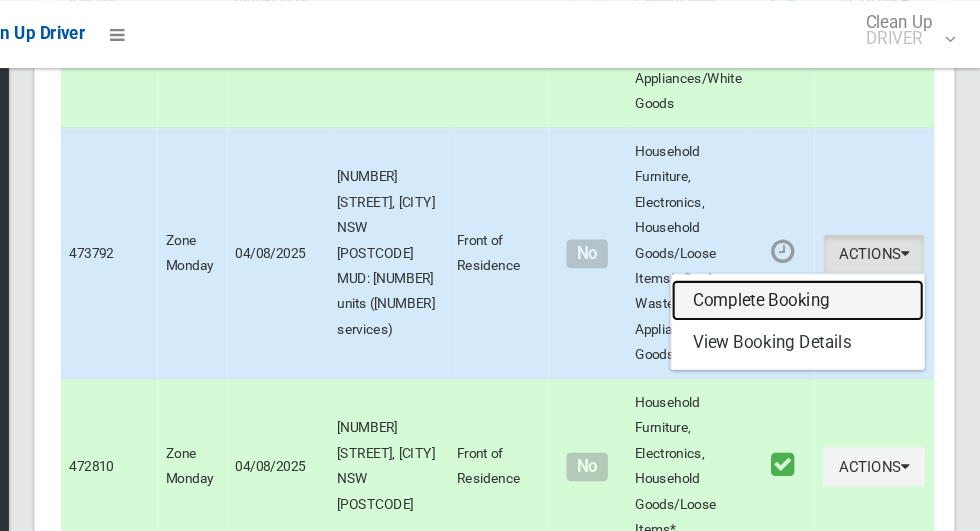 click on "Complete Booking" at bounding box center [808, 284] 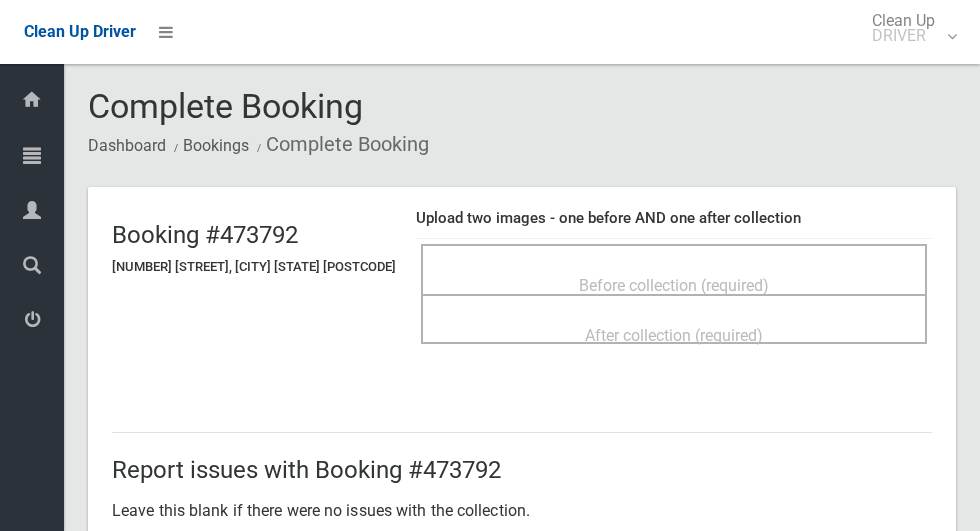 scroll, scrollTop: 0, scrollLeft: 0, axis: both 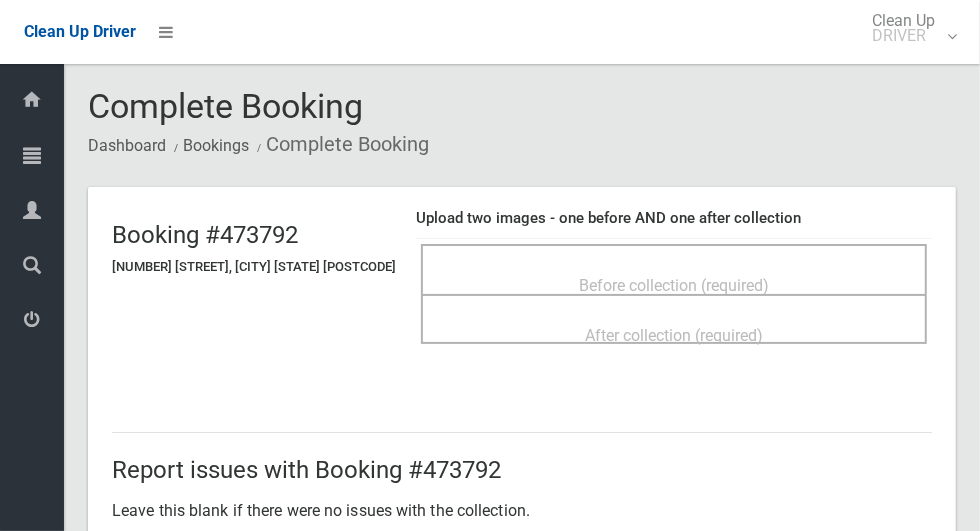 click on "Before collection (required)" at bounding box center [674, 284] 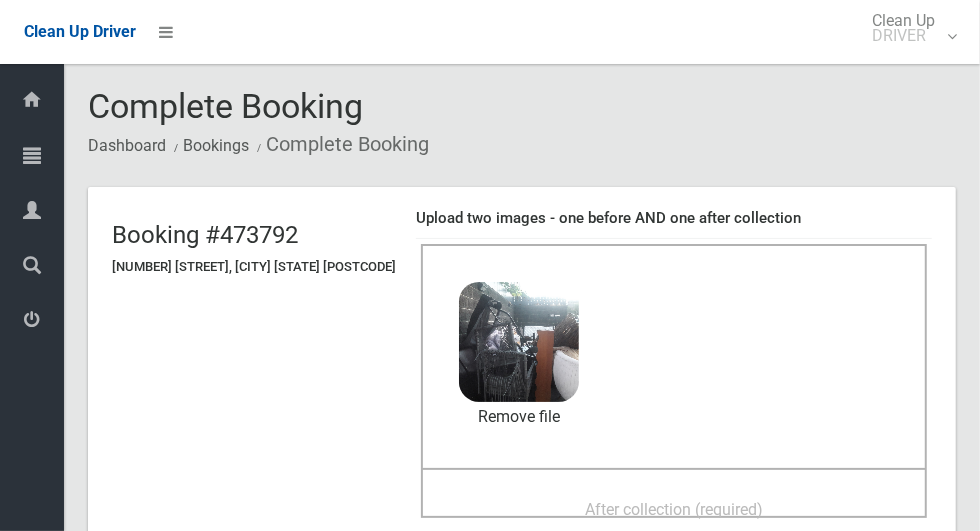 click on "After collection (required)" at bounding box center [674, 509] 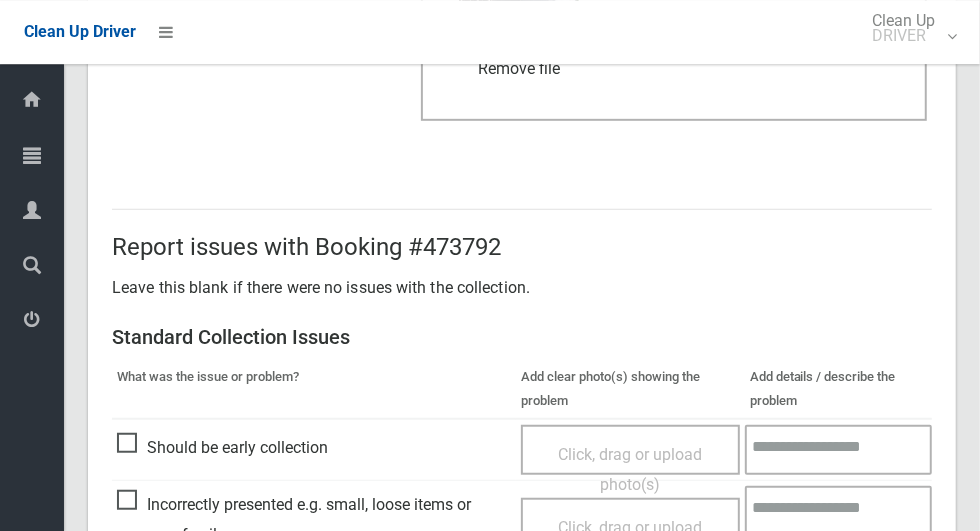 scroll, scrollTop: 1033, scrollLeft: 0, axis: vertical 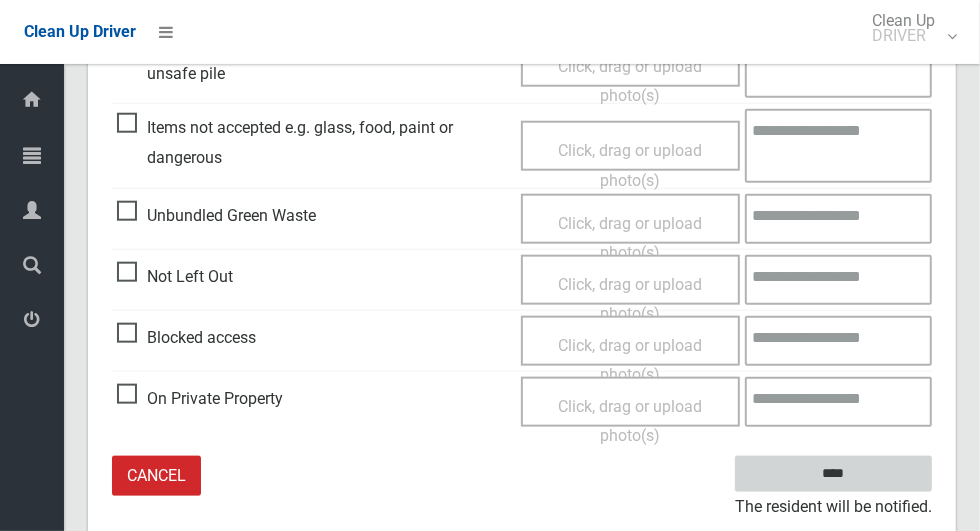 click on "****" at bounding box center (833, 474) 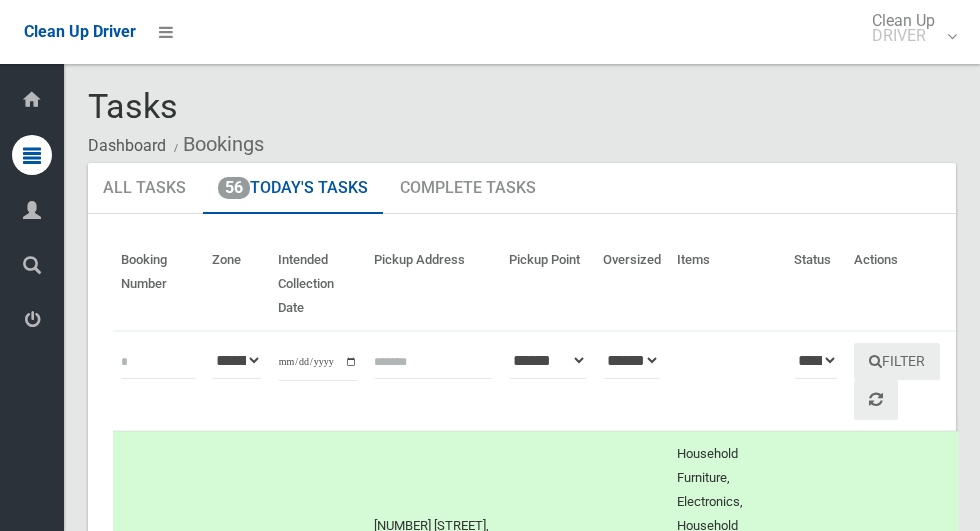 scroll, scrollTop: 0, scrollLeft: 0, axis: both 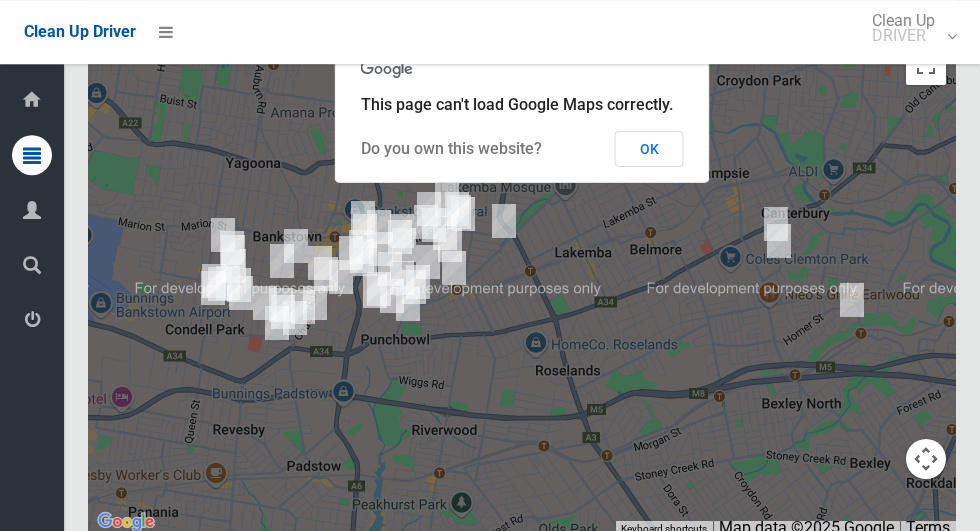 click at bounding box center [522, 285] 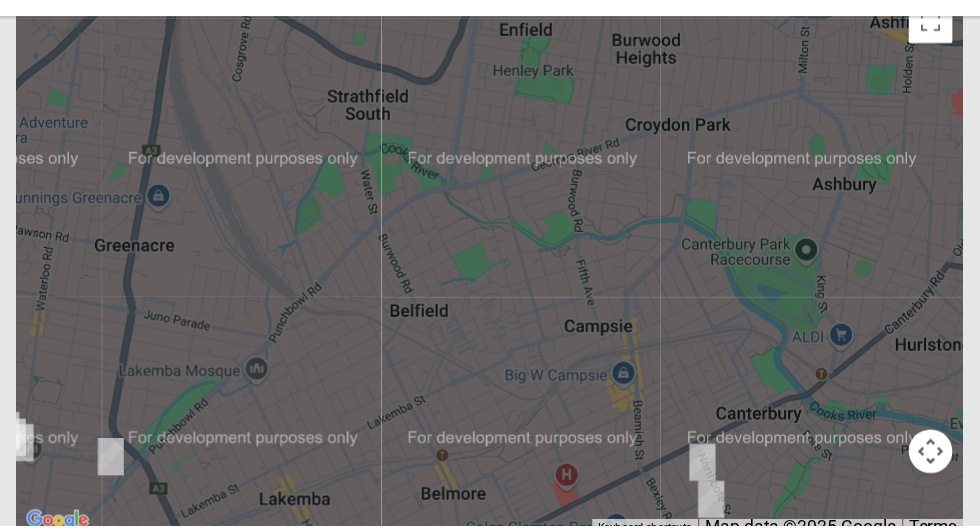 scroll, scrollTop: 11777, scrollLeft: 0, axis: vertical 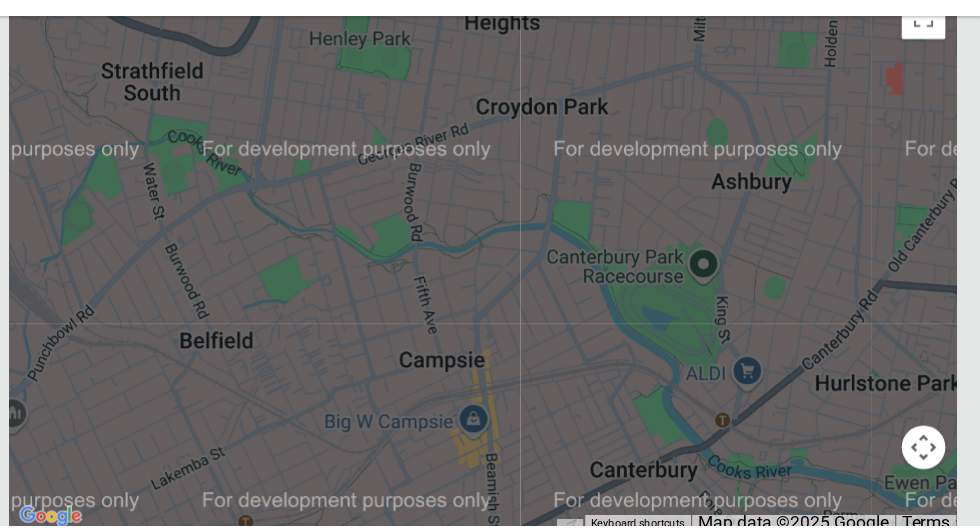 click at bounding box center (522, 285) 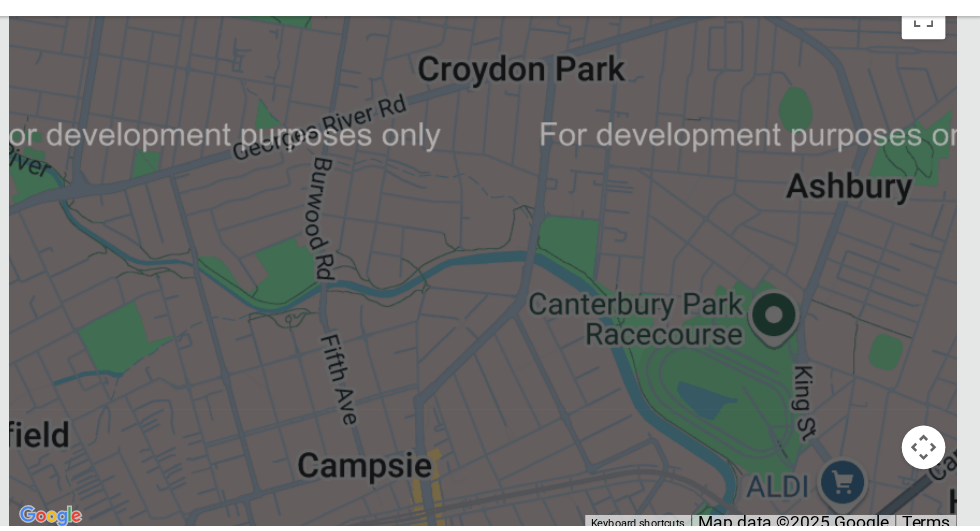 scroll, scrollTop: 11777, scrollLeft: 0, axis: vertical 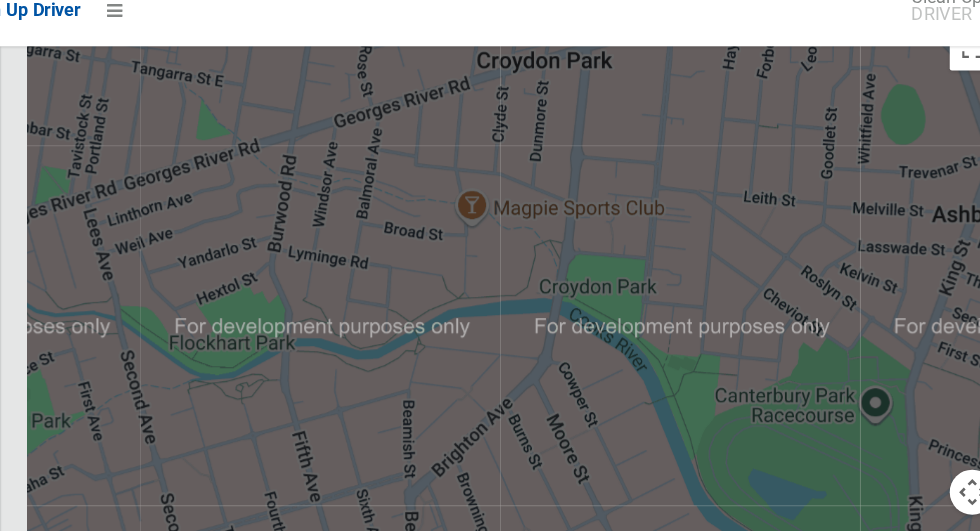 click at bounding box center (522, 285) 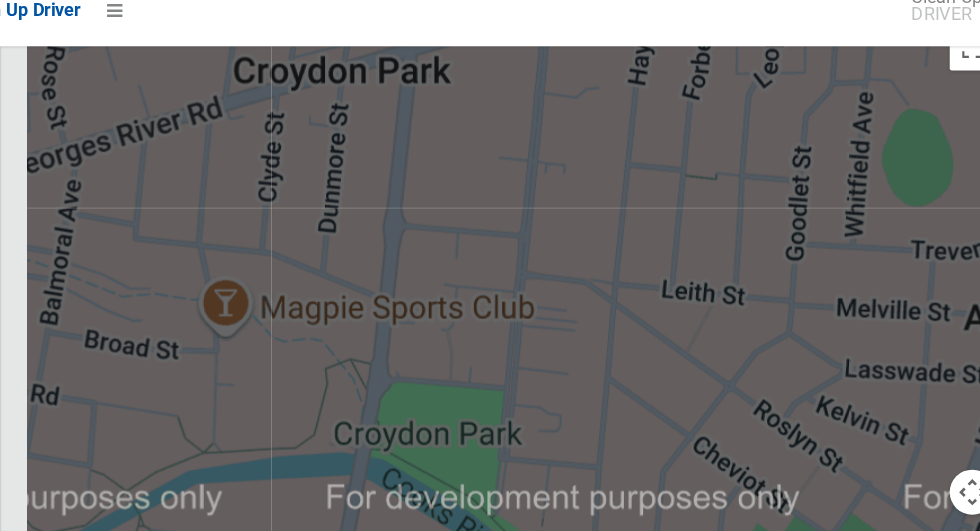 scroll, scrollTop: 11767, scrollLeft: 0, axis: vertical 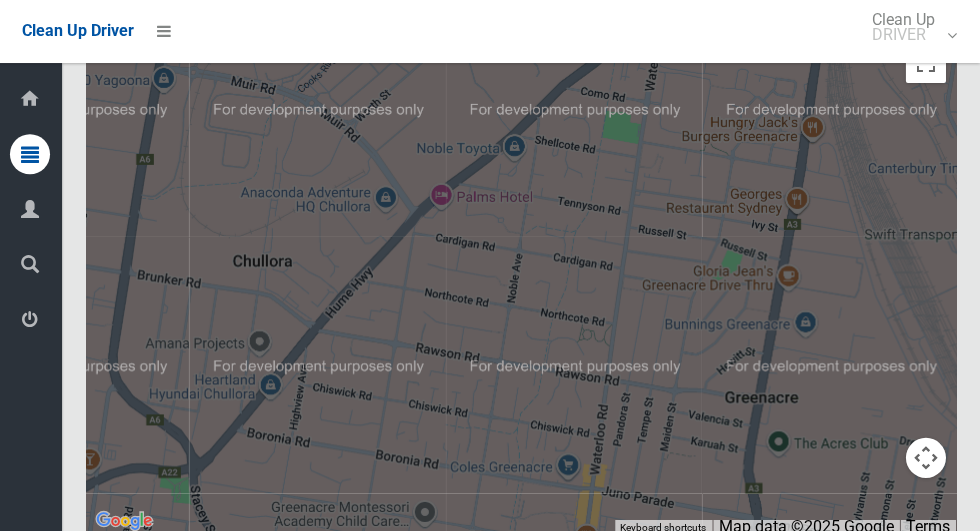 click at bounding box center [522, 284] 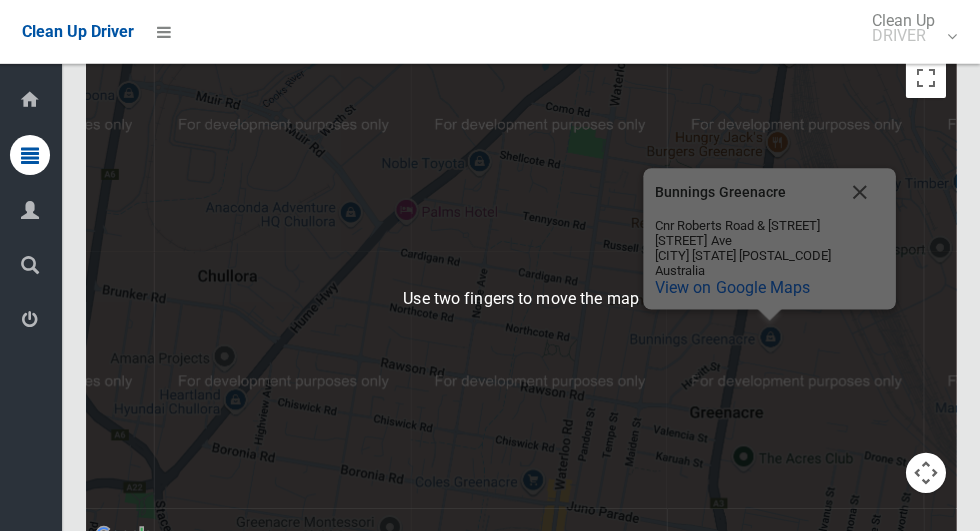 scroll, scrollTop: 11761, scrollLeft: 0, axis: vertical 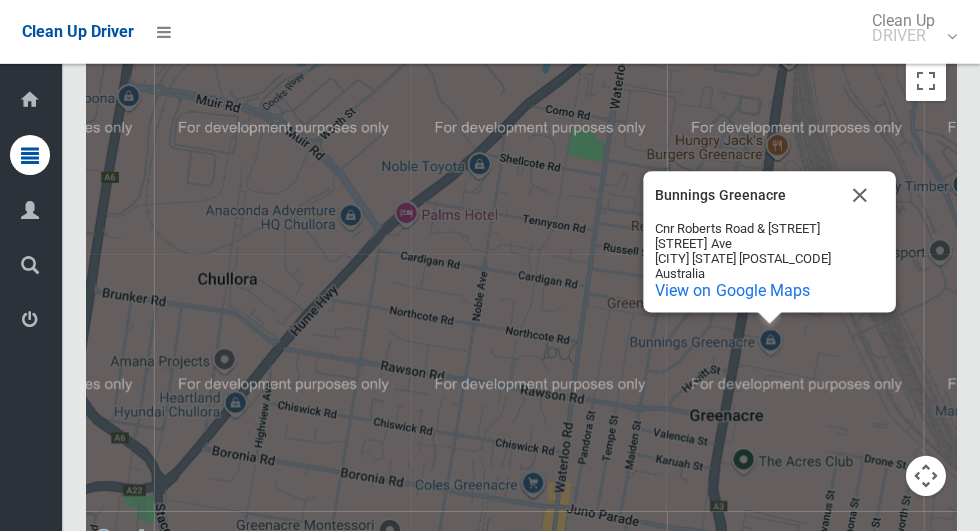 click on "Cnr Roberts Road & Amarina Ave Greenacre NSW 2190 Australia" at bounding box center [770, 251] 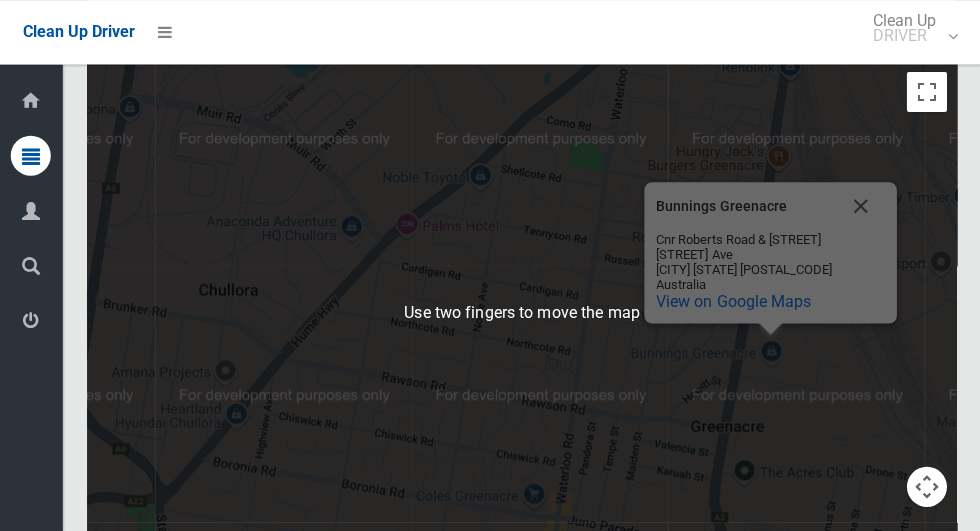 scroll, scrollTop: 11750, scrollLeft: 0, axis: vertical 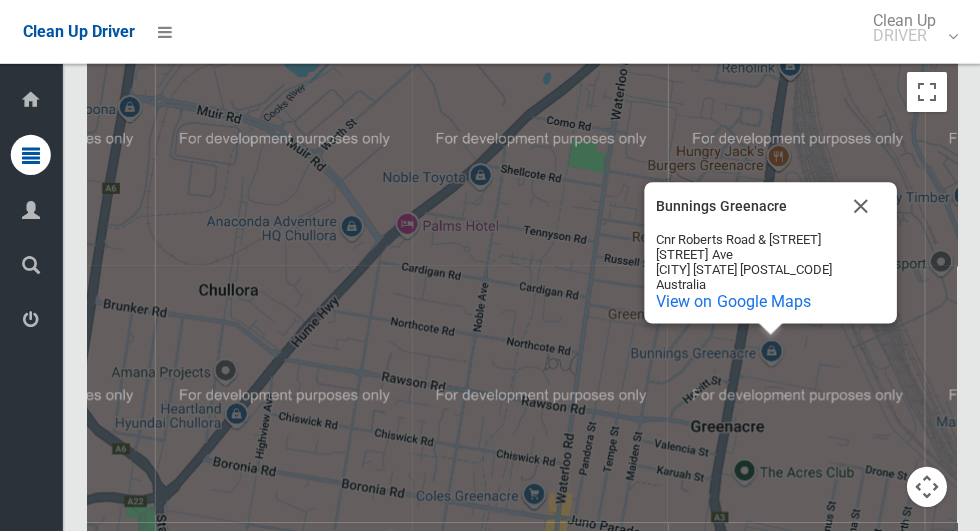 click at bounding box center (1052, 138) 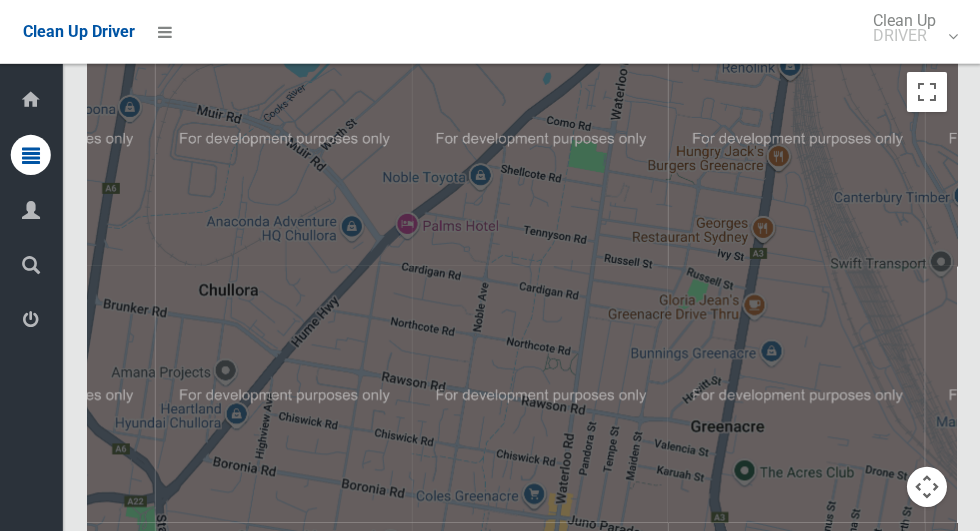 click at bounding box center [522, 312] 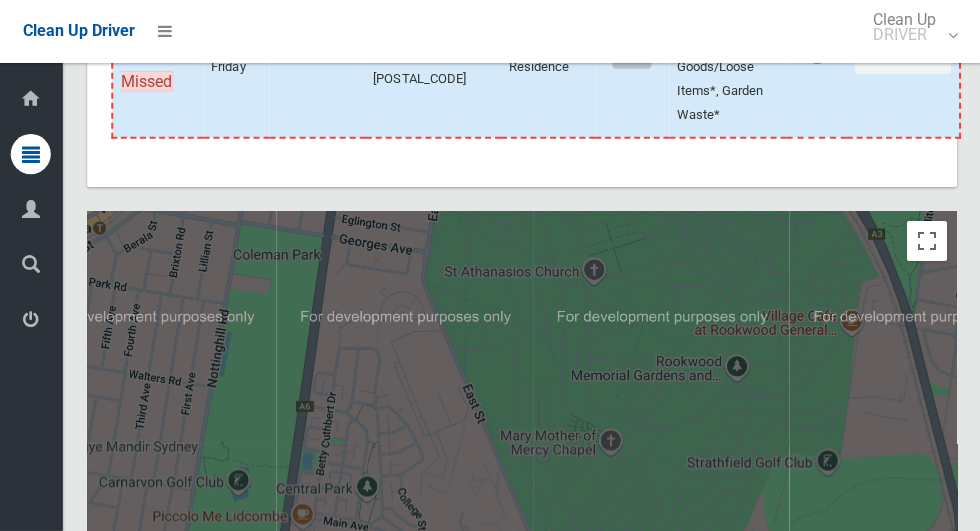 scroll, scrollTop: 11778, scrollLeft: 0, axis: vertical 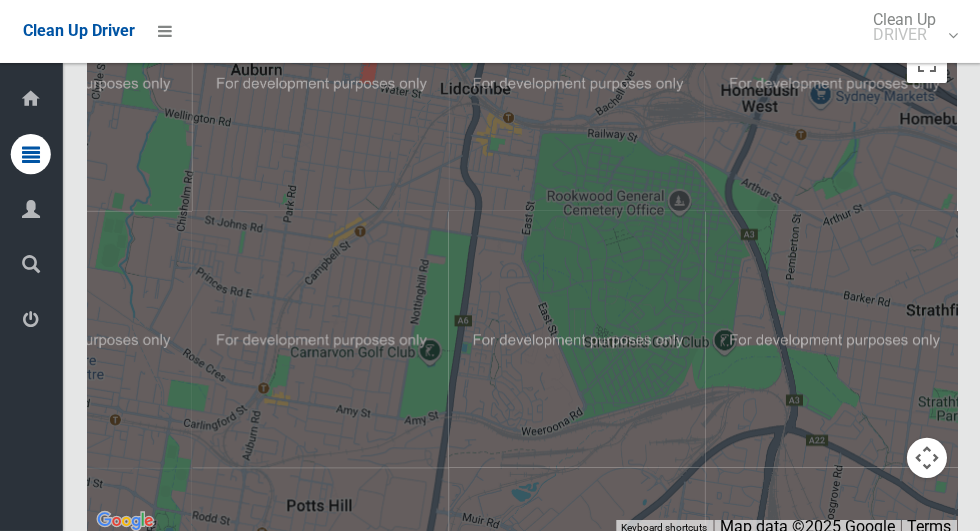click at bounding box center [522, 284] 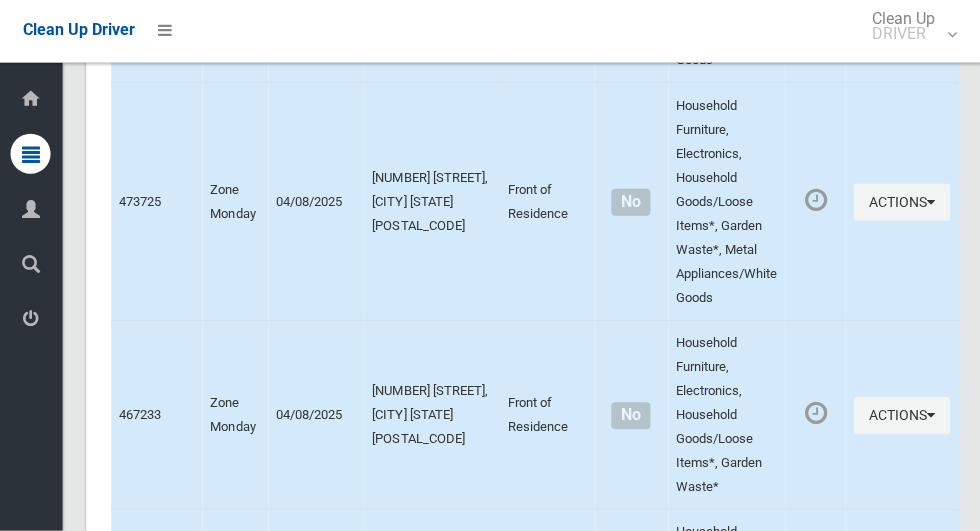 scroll, scrollTop: 9125, scrollLeft: 0, axis: vertical 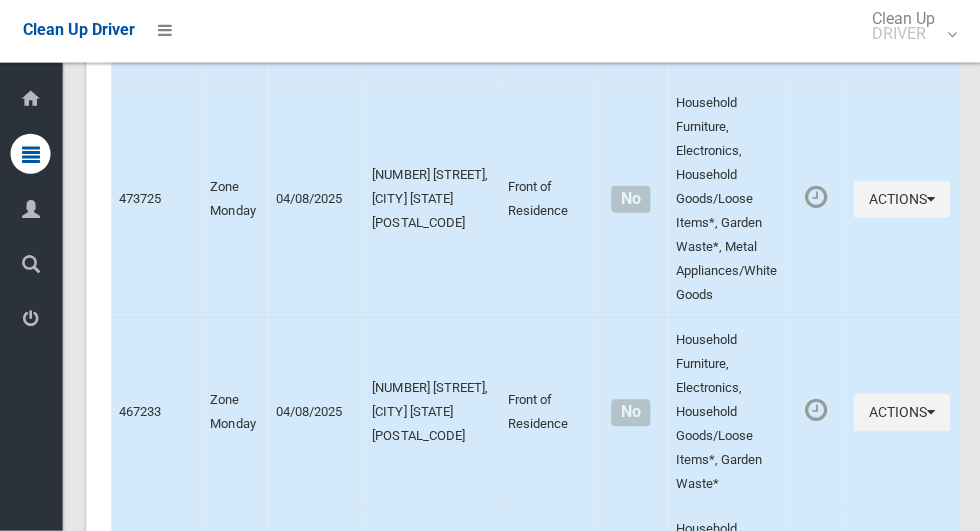 click at bounding box center (816, 411) 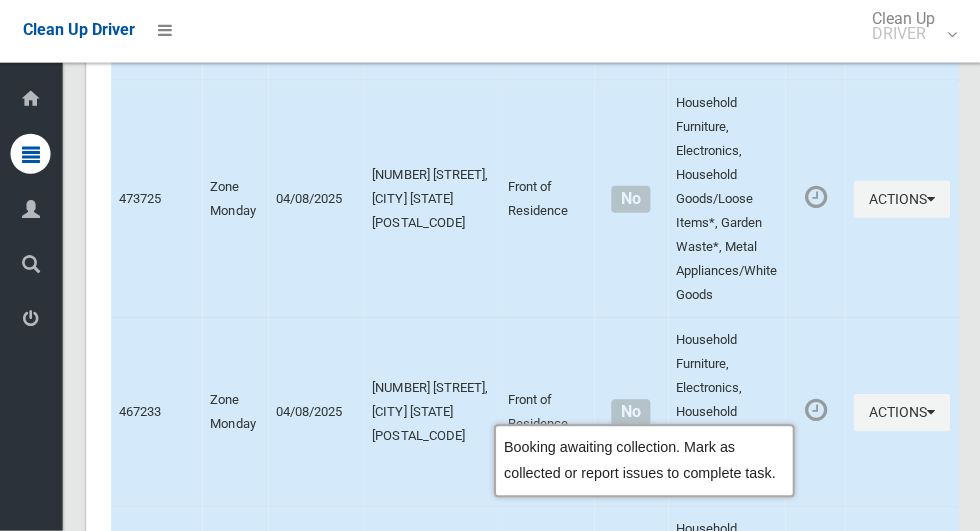 click at bounding box center (816, 411) 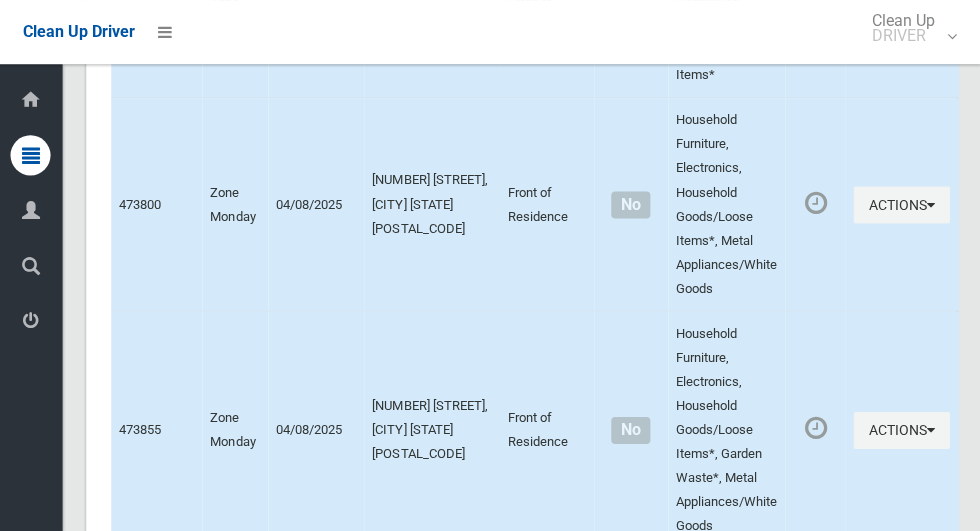 scroll, scrollTop: 7107, scrollLeft: 0, axis: vertical 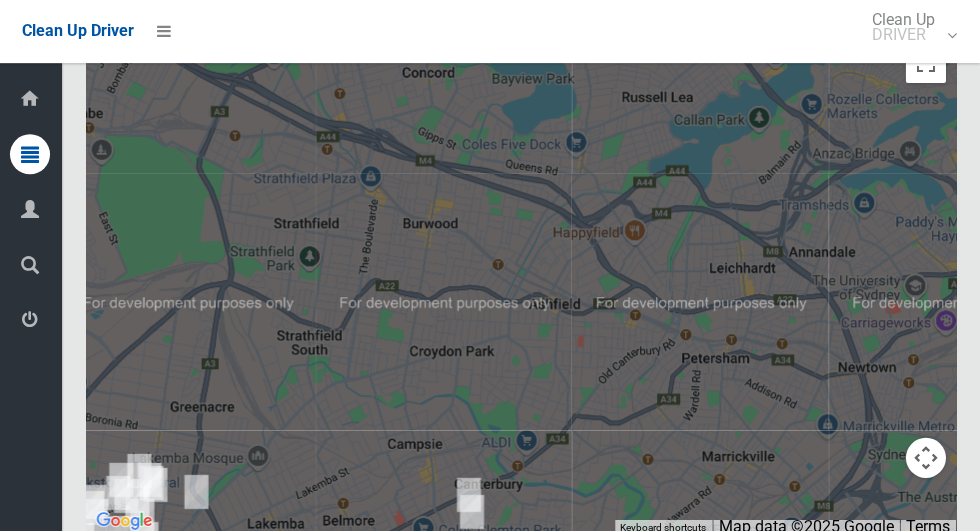 click at bounding box center (522, 284) 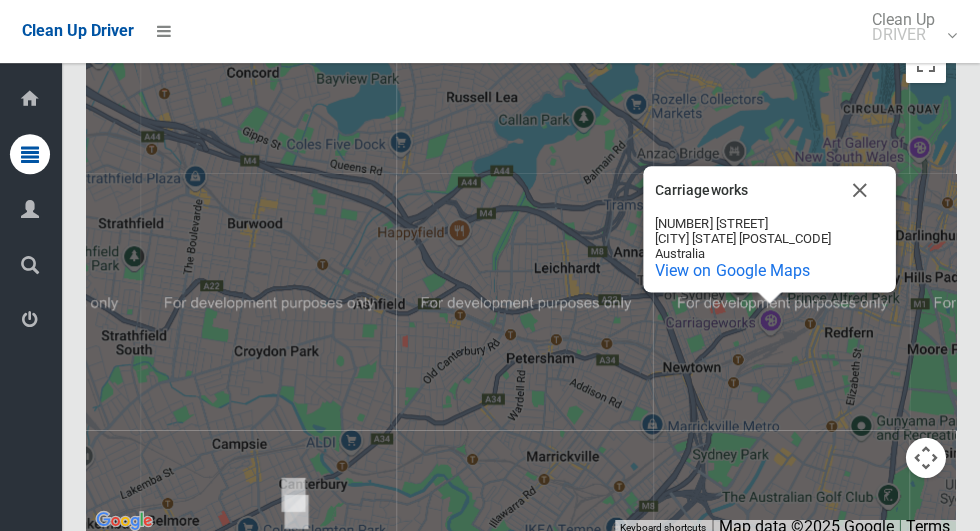 click on "245 Wilson St Eveleigh NSW 2015 Australia" at bounding box center (770, 239) 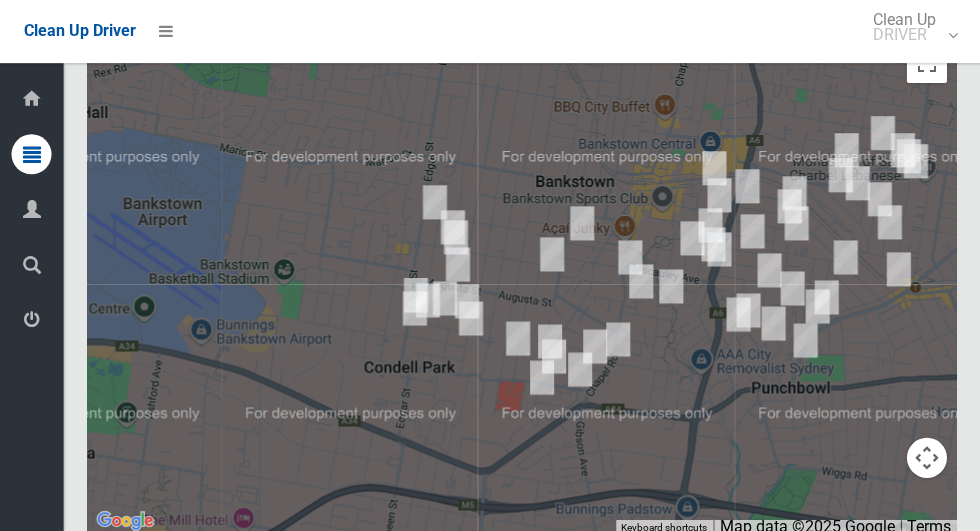 scroll, scrollTop: 11778, scrollLeft: 0, axis: vertical 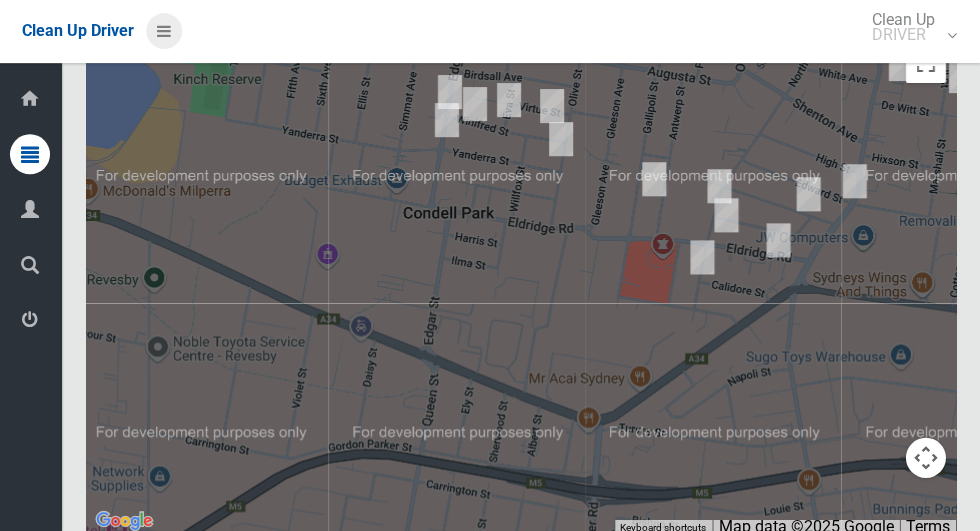 click at bounding box center [166, 32] 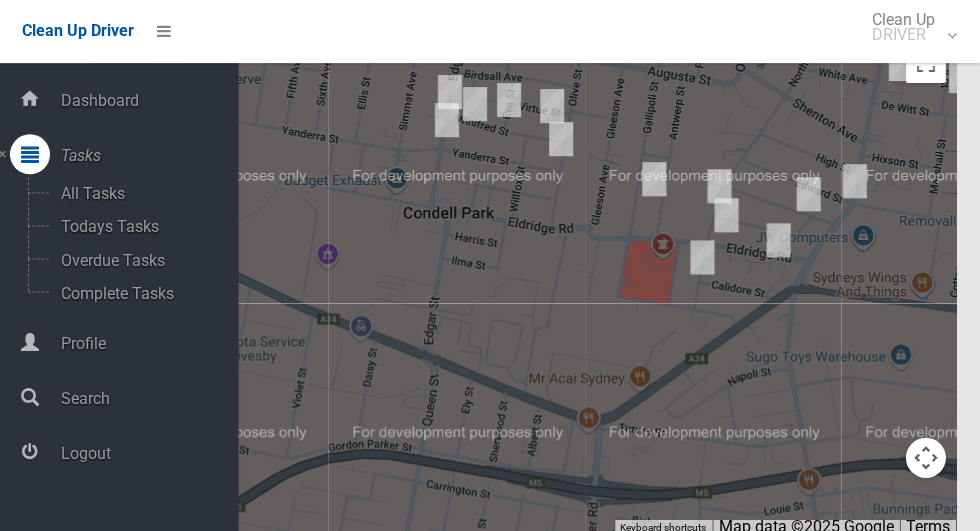click on "Logout" at bounding box center (148, 453) 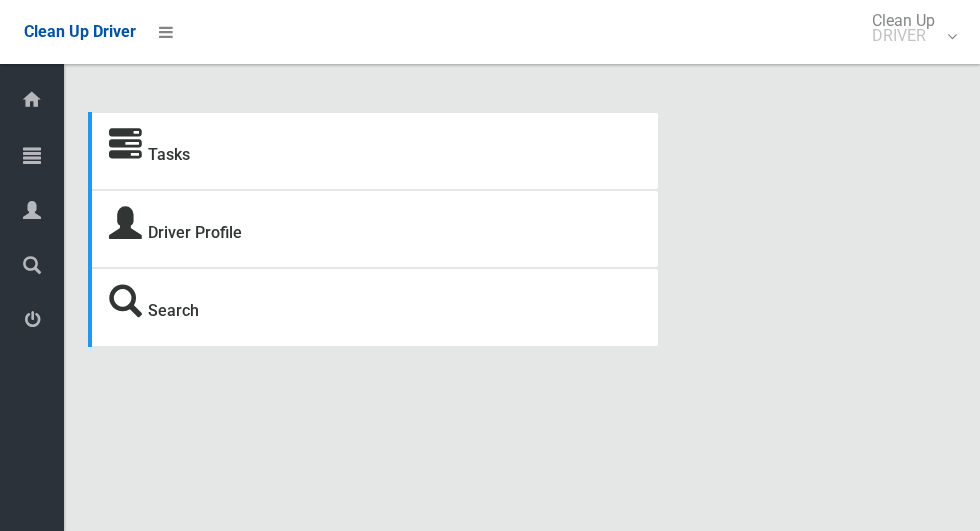 scroll, scrollTop: 0, scrollLeft: 0, axis: both 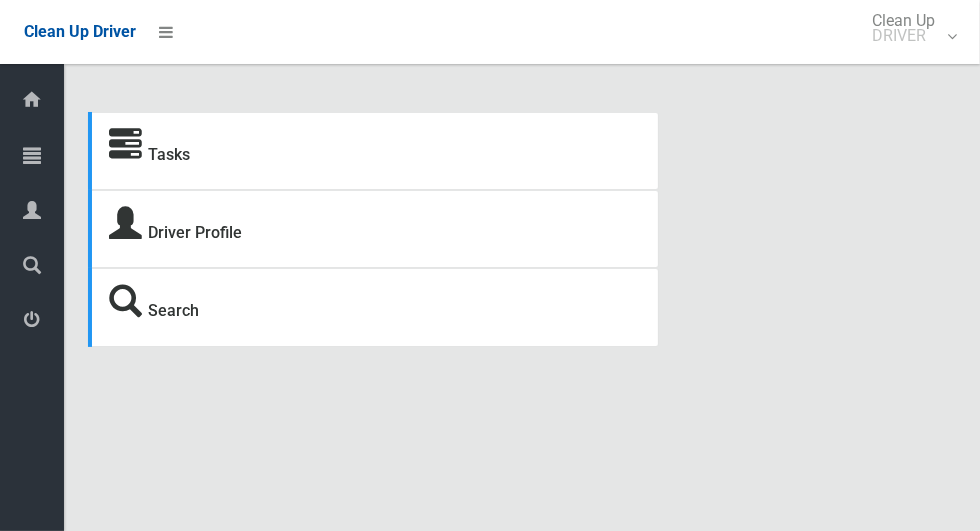 click on "Tasks
Driver Profile
Search" at bounding box center (522, 209) 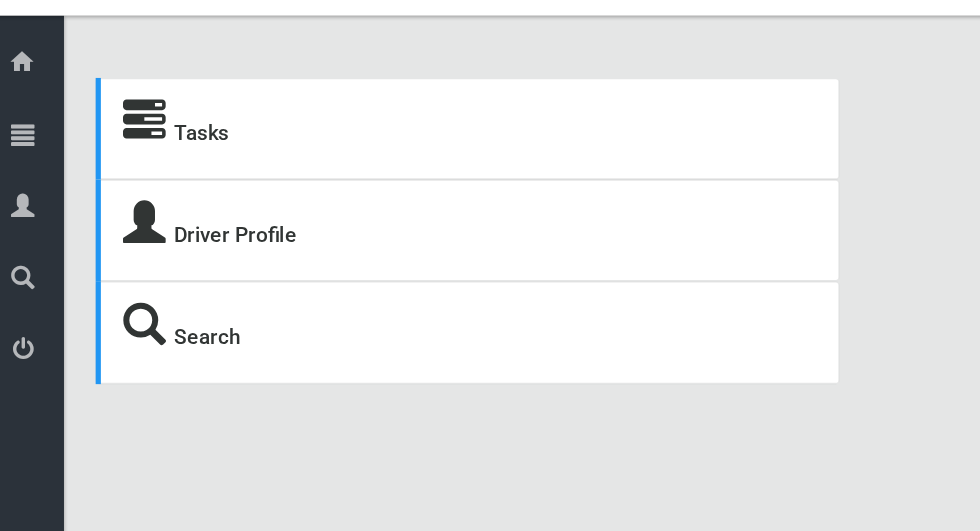 scroll, scrollTop: 0, scrollLeft: 0, axis: both 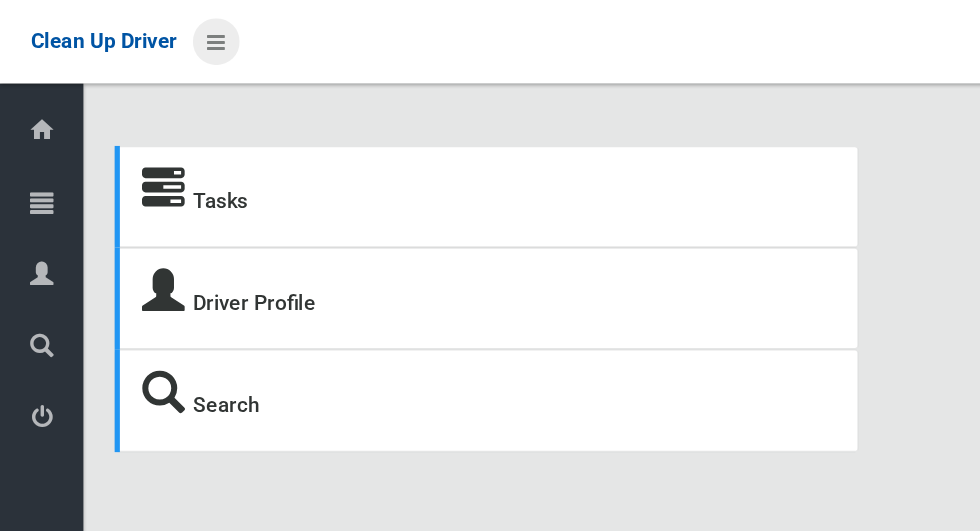 click at bounding box center [166, 32] 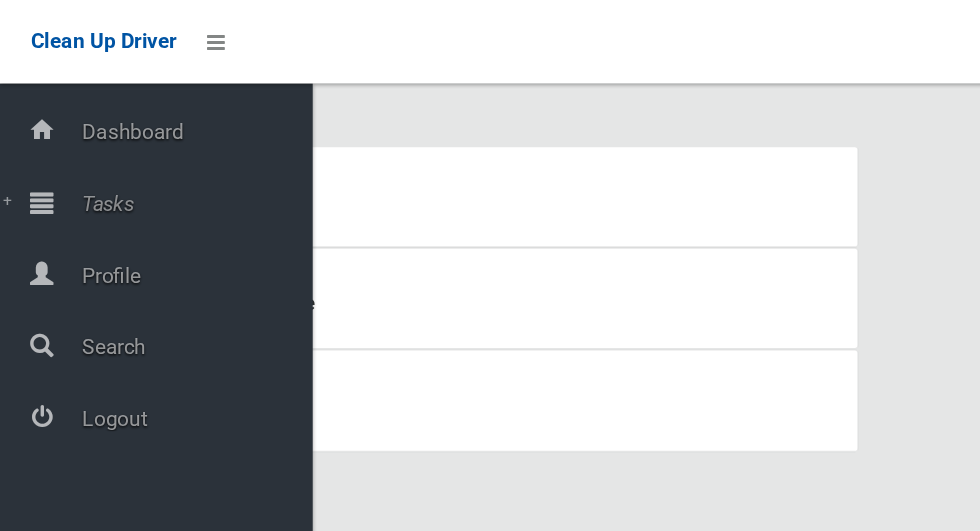 click on "Tasks" at bounding box center [148, 156] 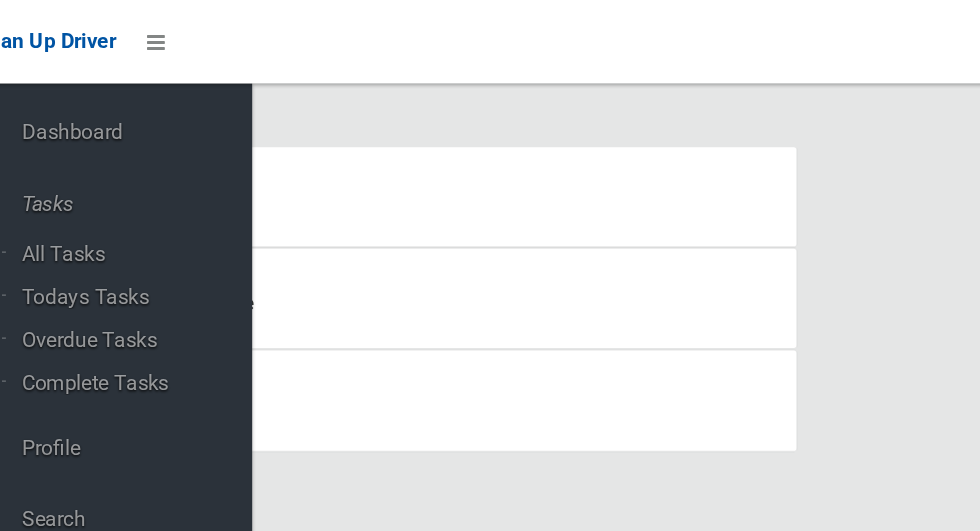 click on "Tasks" at bounding box center [148, 156] 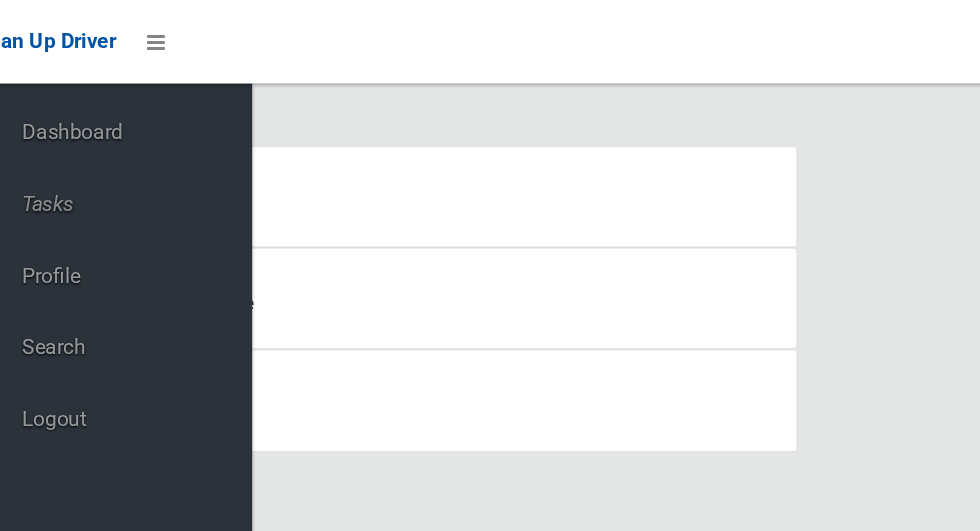 click on "Tasks" at bounding box center [148, 156] 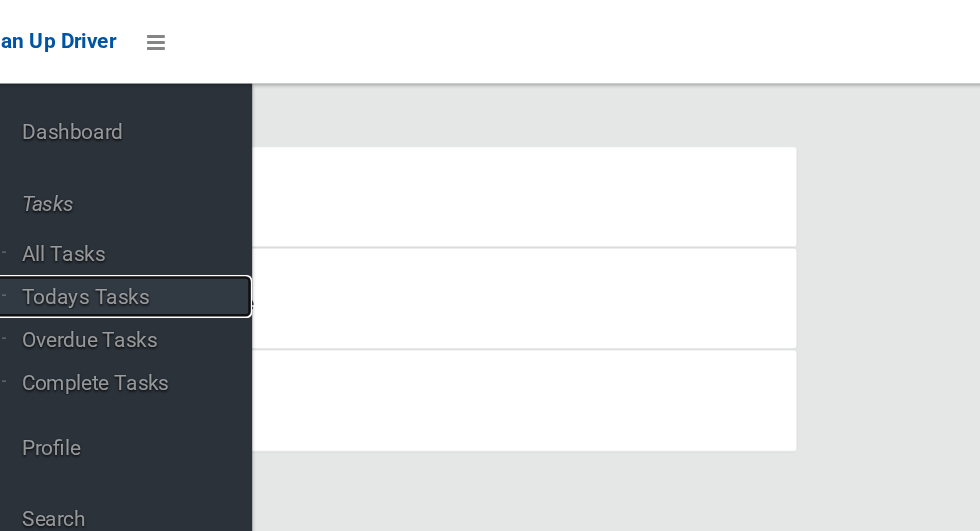 click on "Todays Tasks" at bounding box center [140, 227] 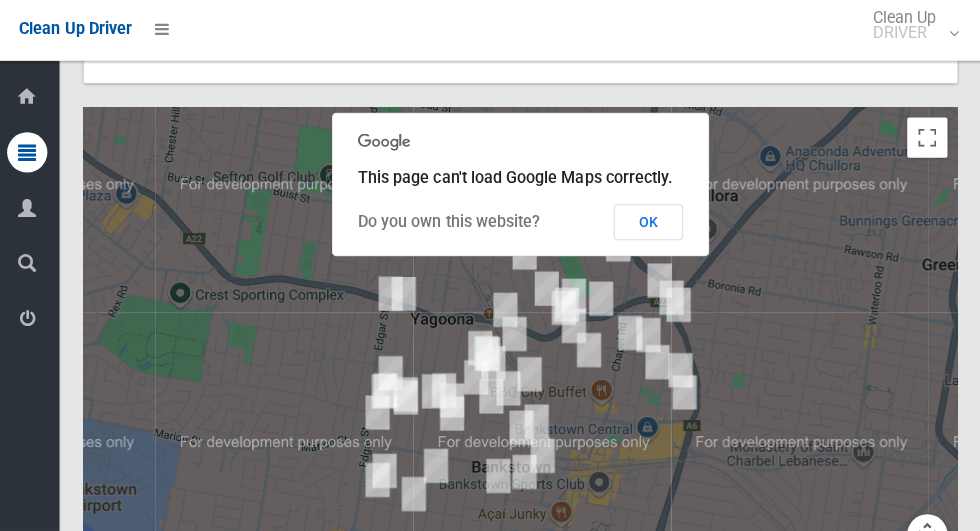 scroll, scrollTop: 11464, scrollLeft: 0, axis: vertical 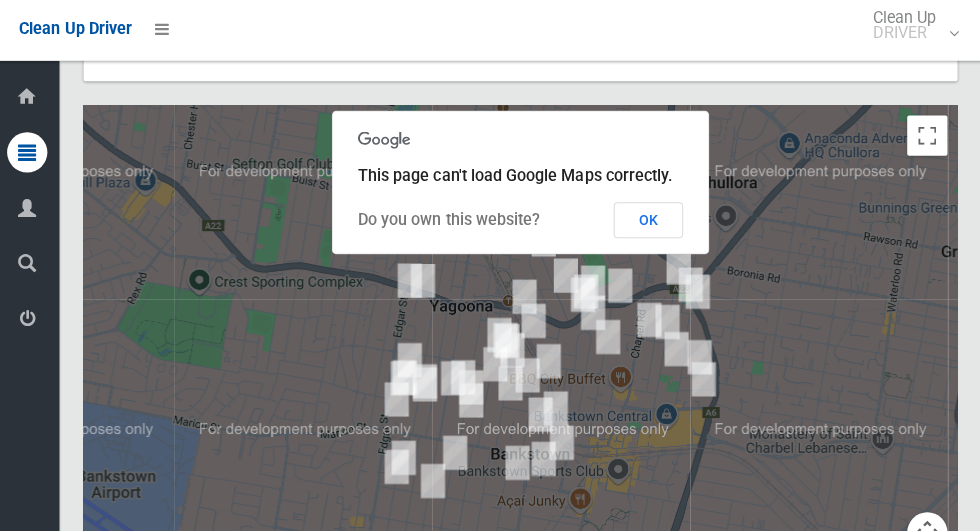 click on "OK" at bounding box center [649, 222] 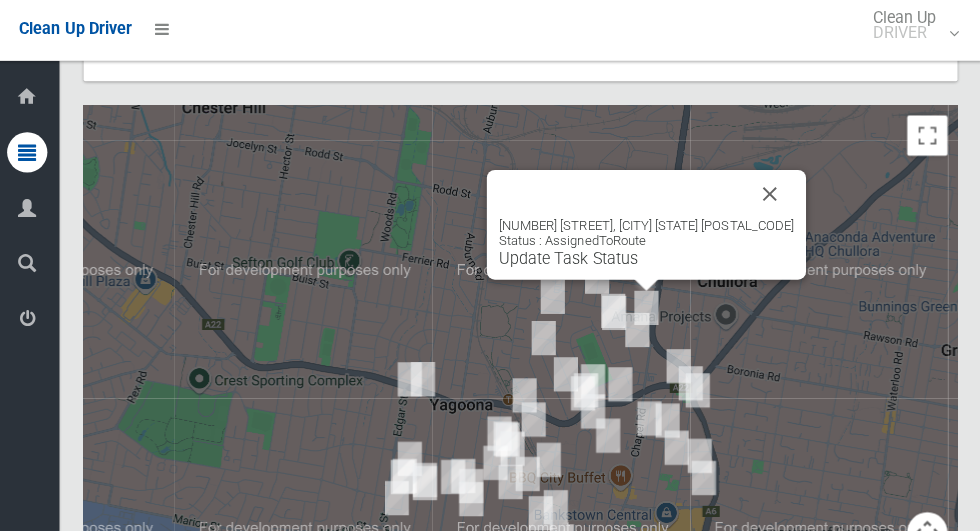 click at bounding box center (770, 196) 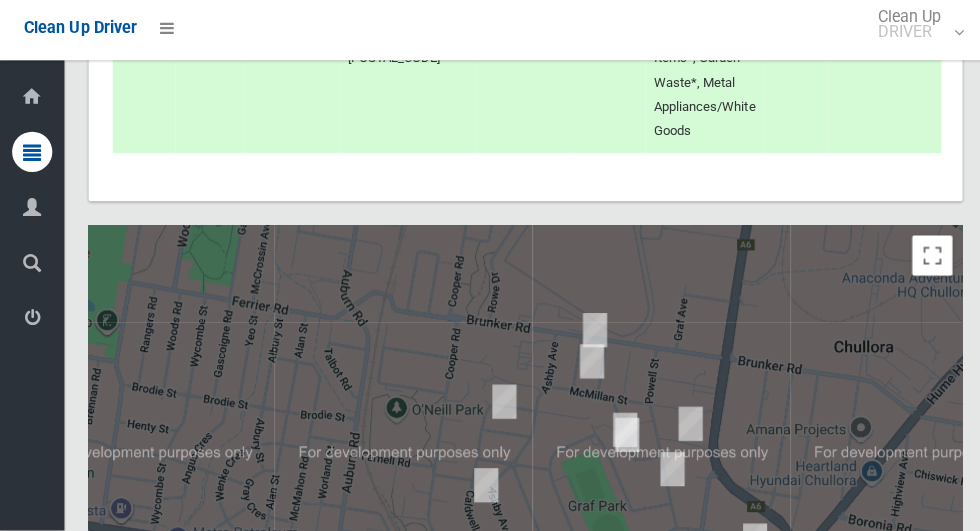 scroll, scrollTop: 11540, scrollLeft: 0, axis: vertical 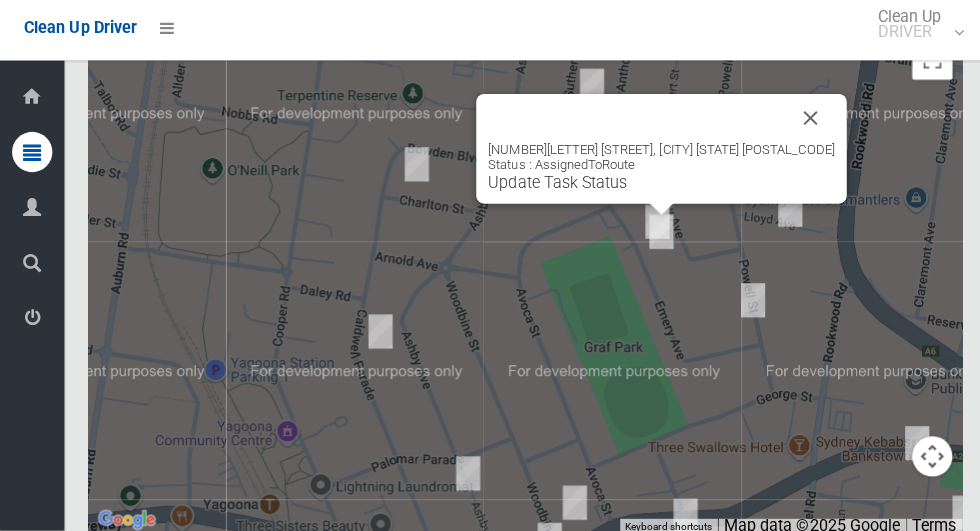 click at bounding box center (805, 121) 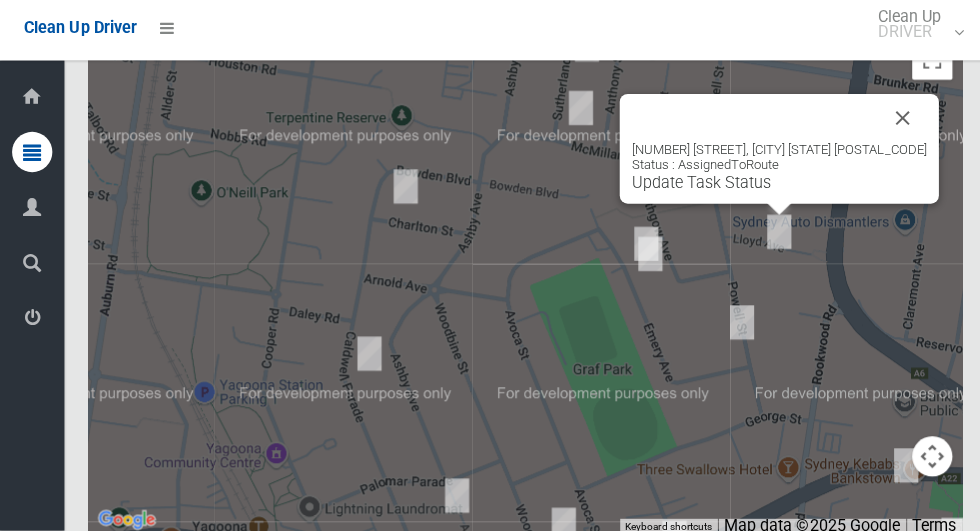 click at bounding box center (897, 121) 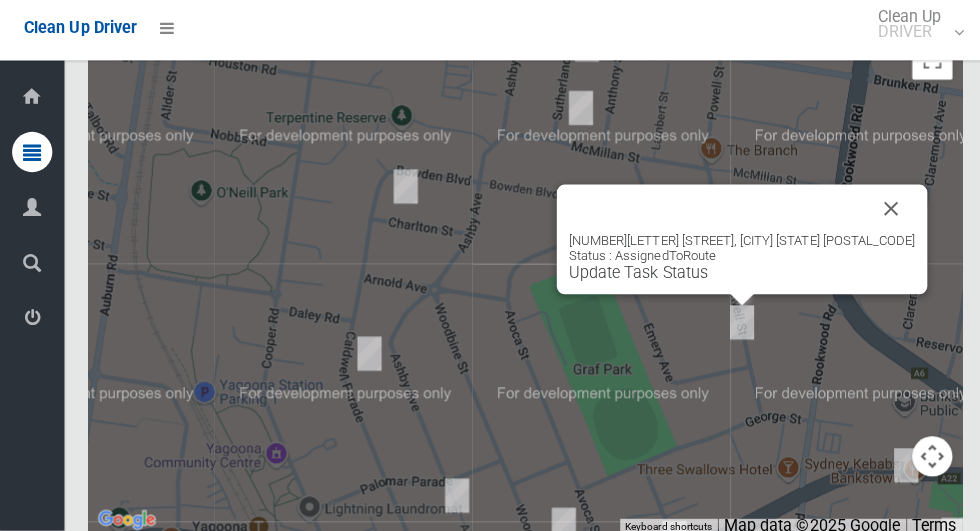 click at bounding box center (885, 211) 